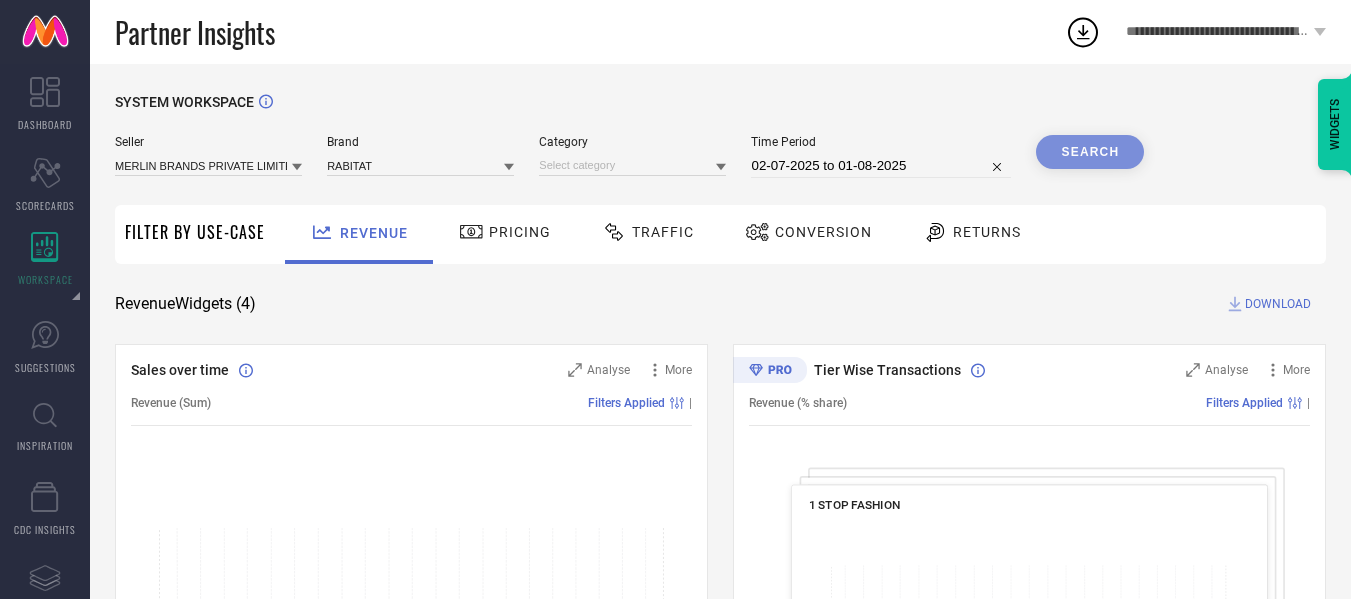 scroll, scrollTop: 0, scrollLeft: 0, axis: both 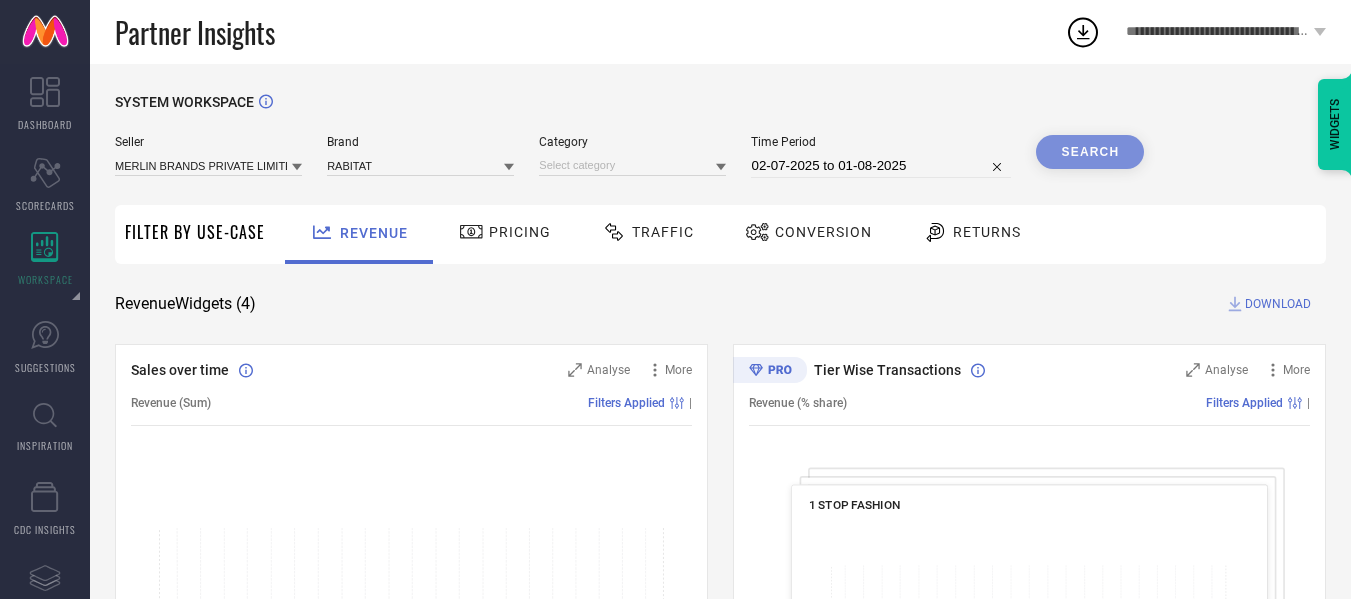 click 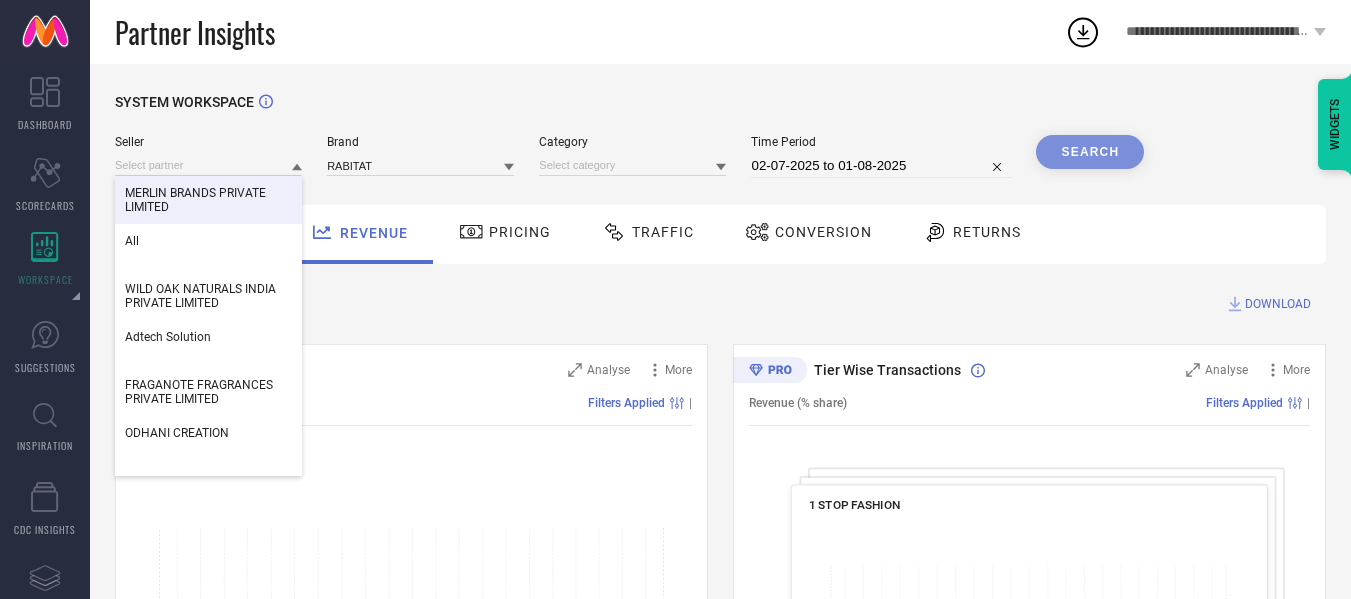 click on "MERLIN BRANDS PRIVATE LIMITED" at bounding box center [208, 200] 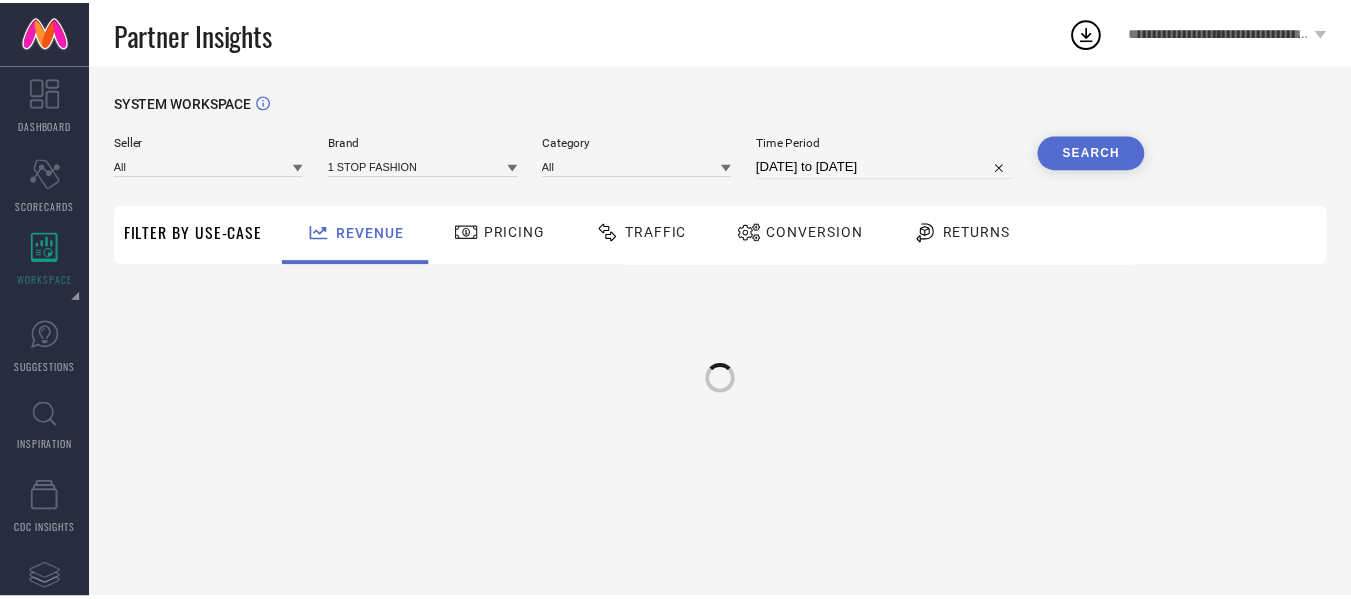 scroll, scrollTop: 0, scrollLeft: 0, axis: both 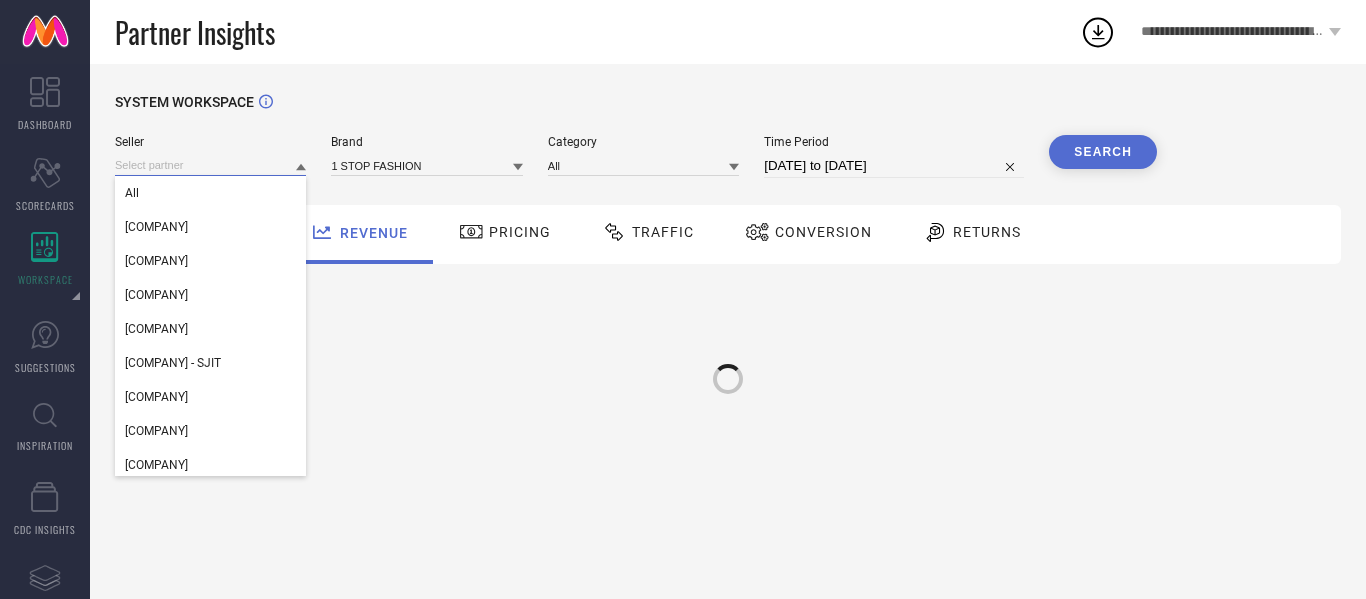 click at bounding box center (210, 165) 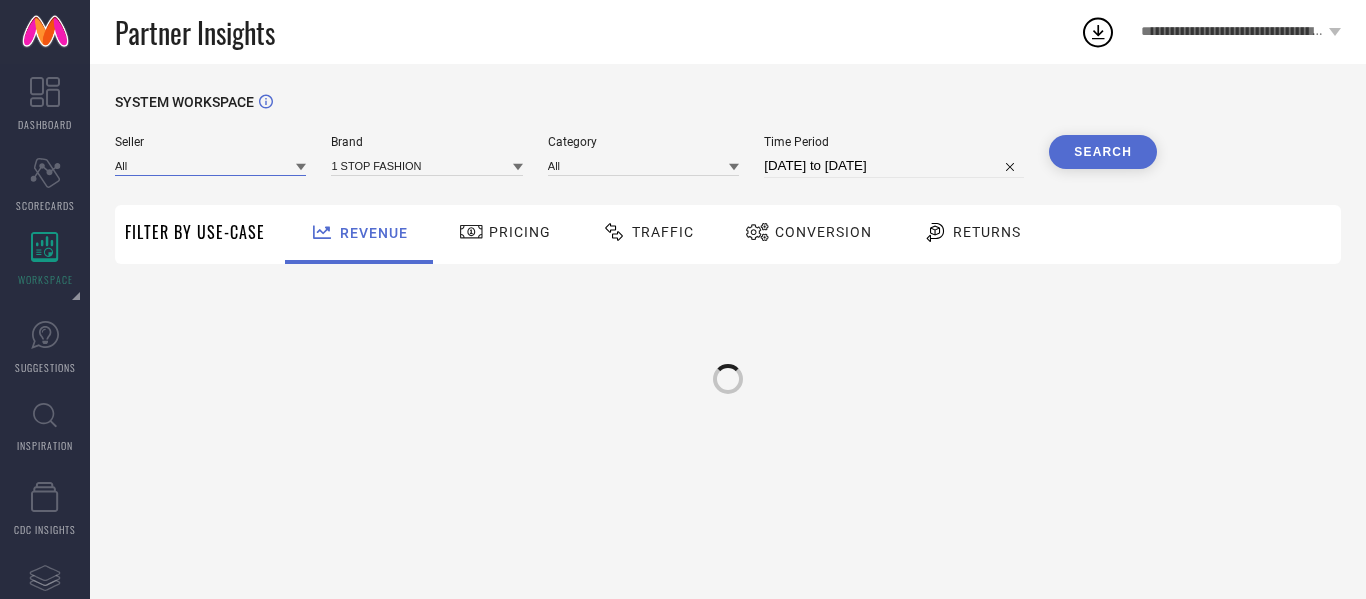 click at bounding box center [210, 165] 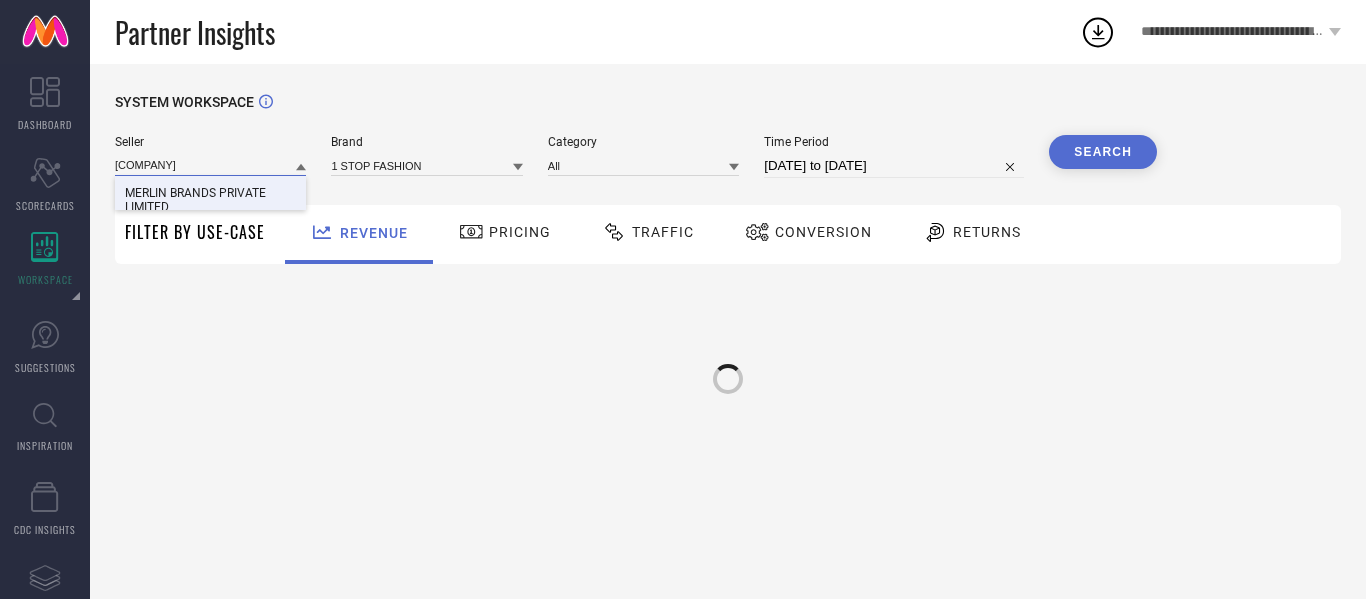 type on "MERLIN" 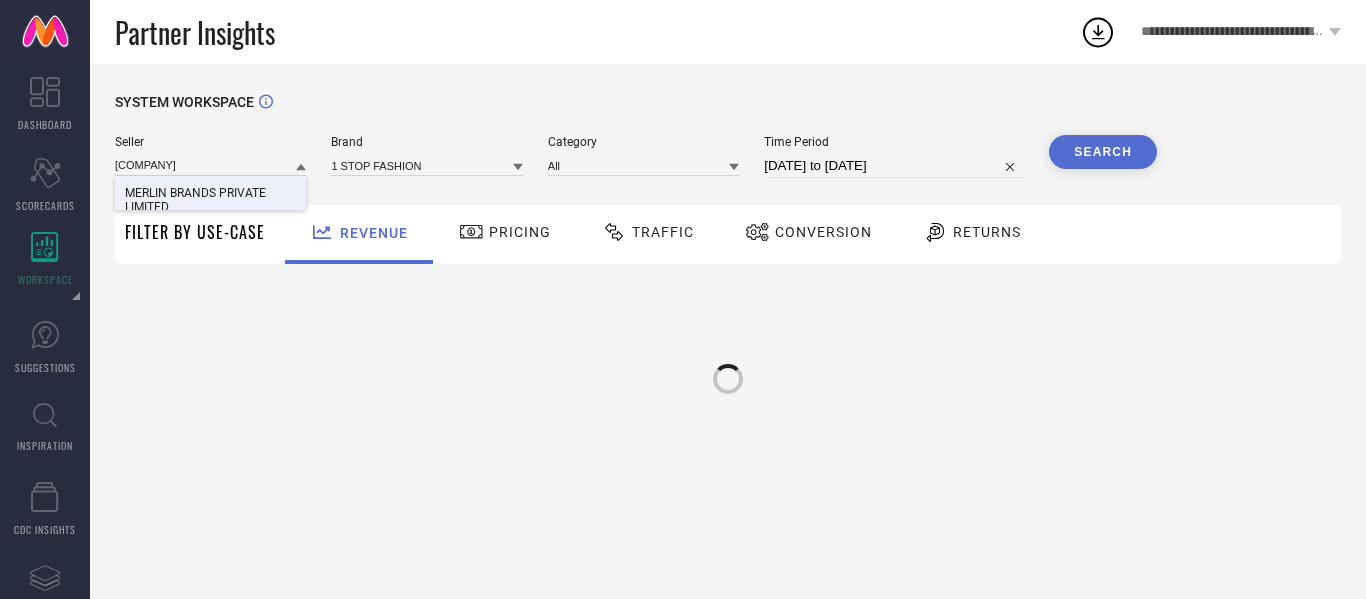 click on "MERLIN BRANDS PRIVATE LIMITED" at bounding box center [210, 200] 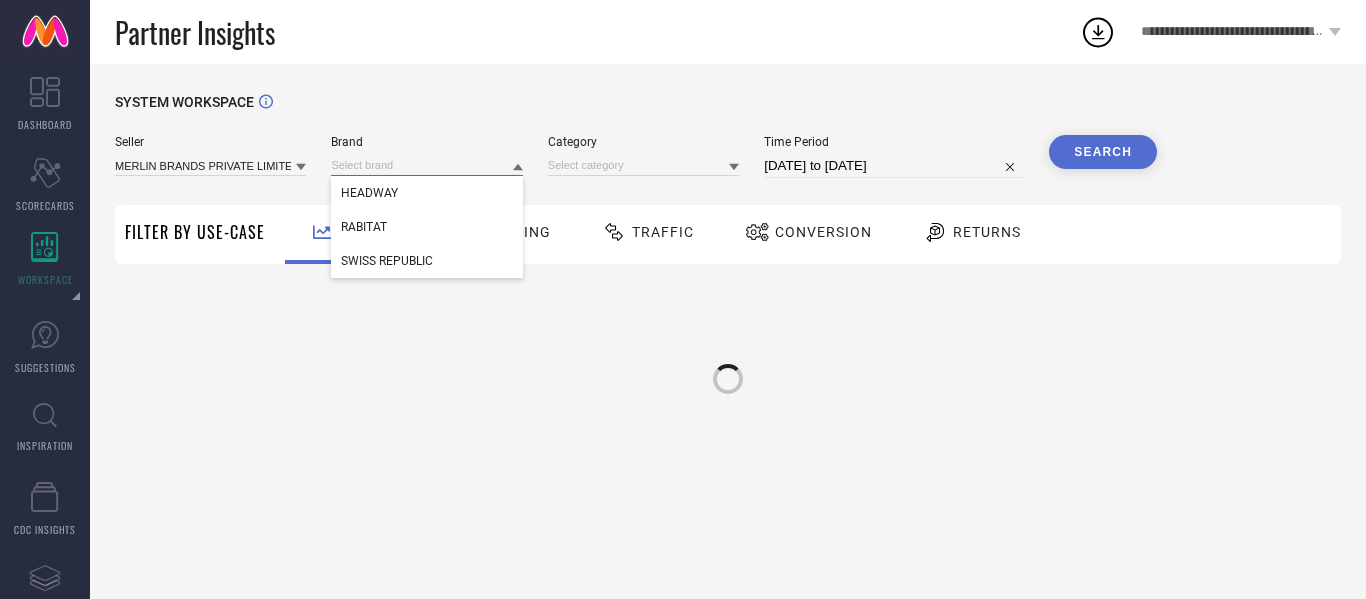 click at bounding box center (426, 165) 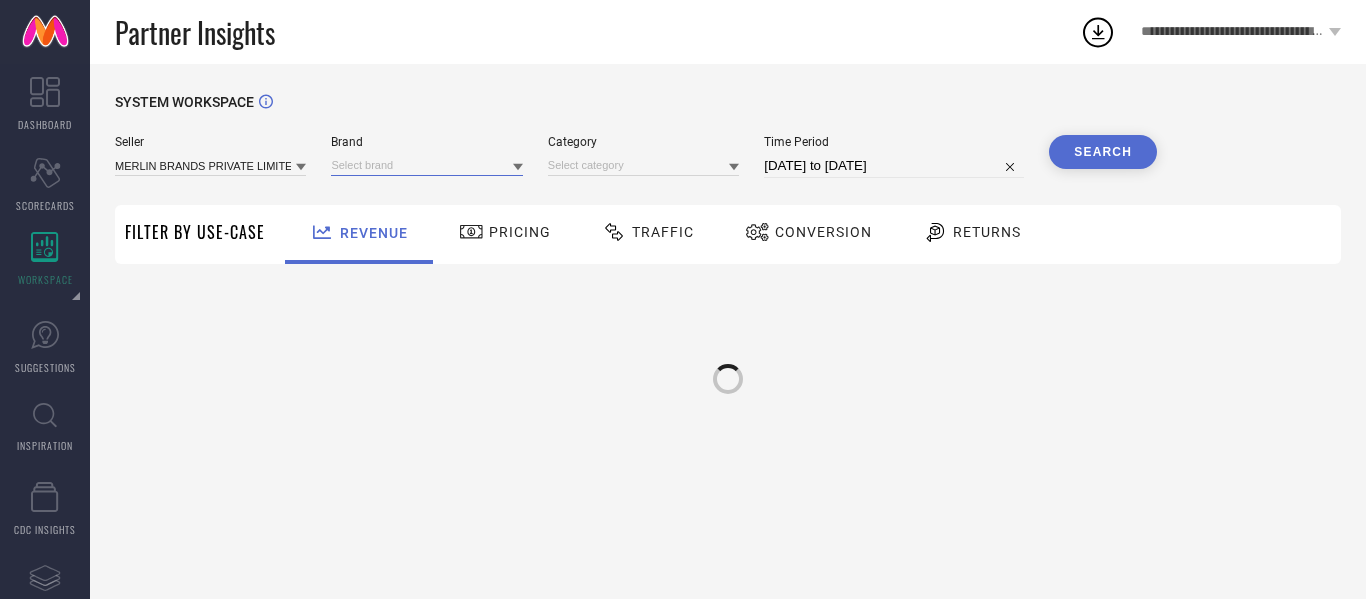 click at bounding box center (426, 165) 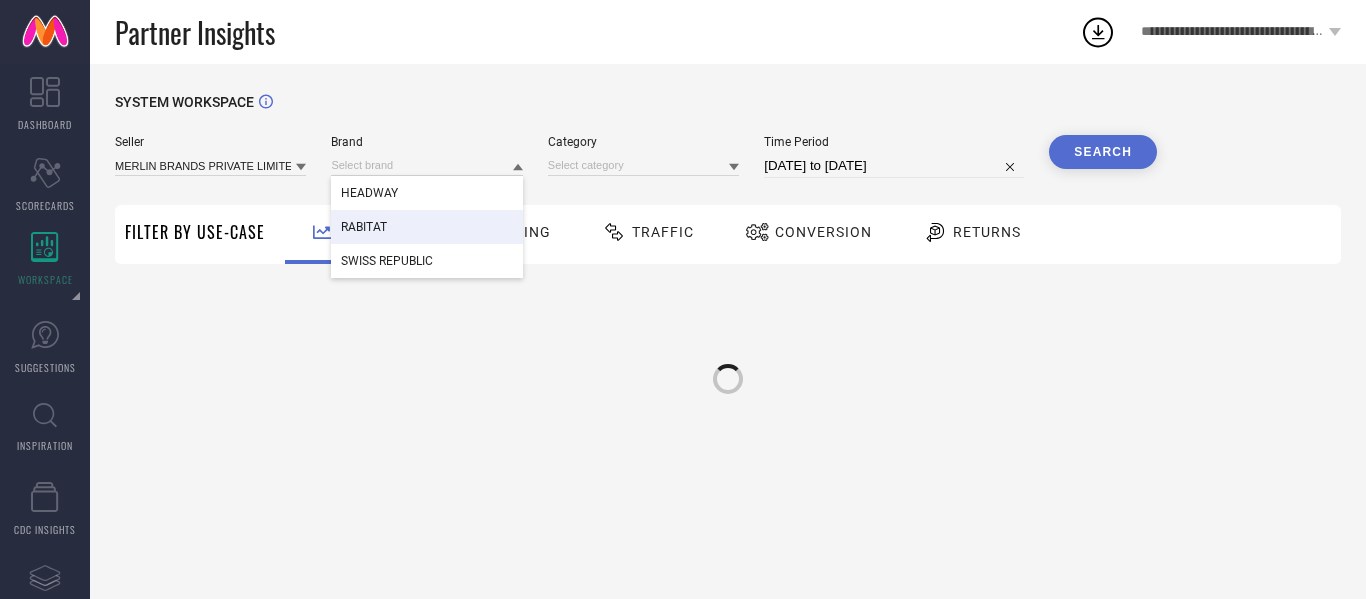 click on "RABITAT" at bounding box center [364, 227] 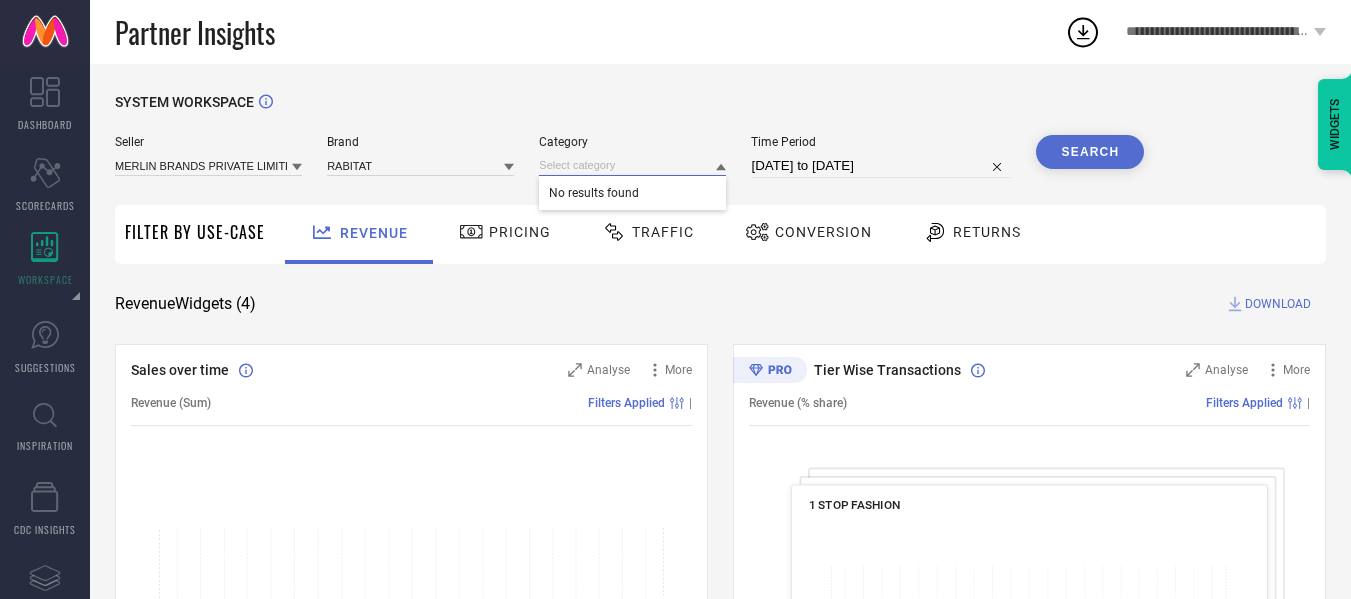click at bounding box center [632, 165] 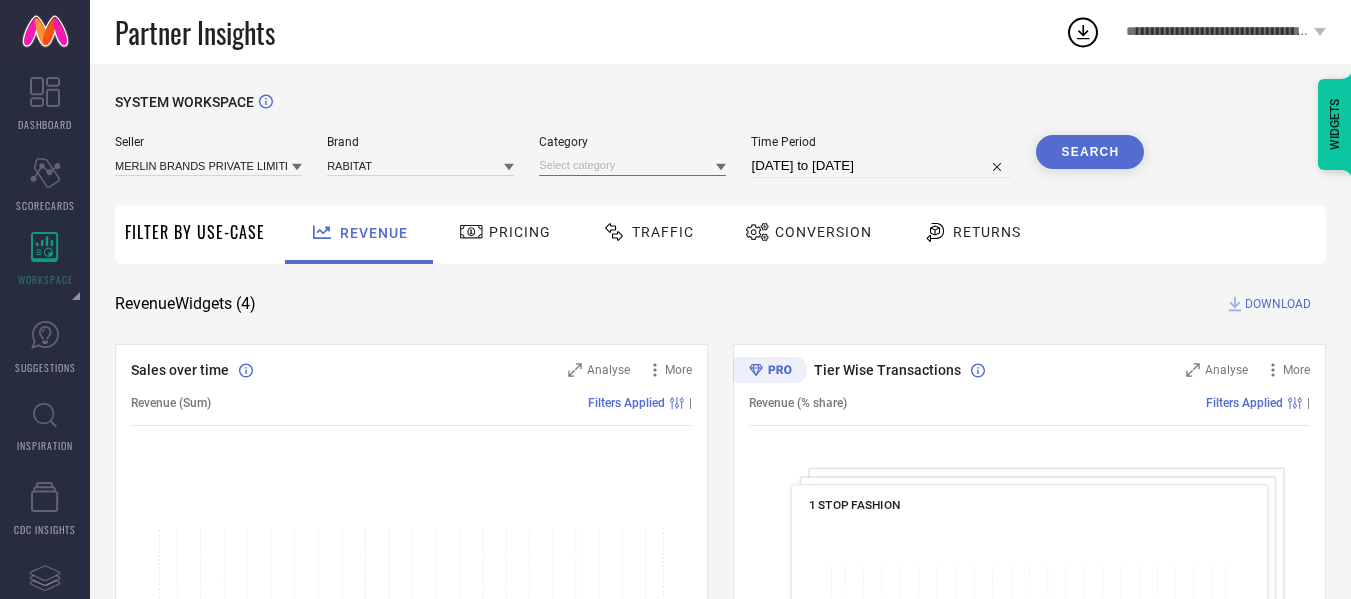 click at bounding box center (632, 165) 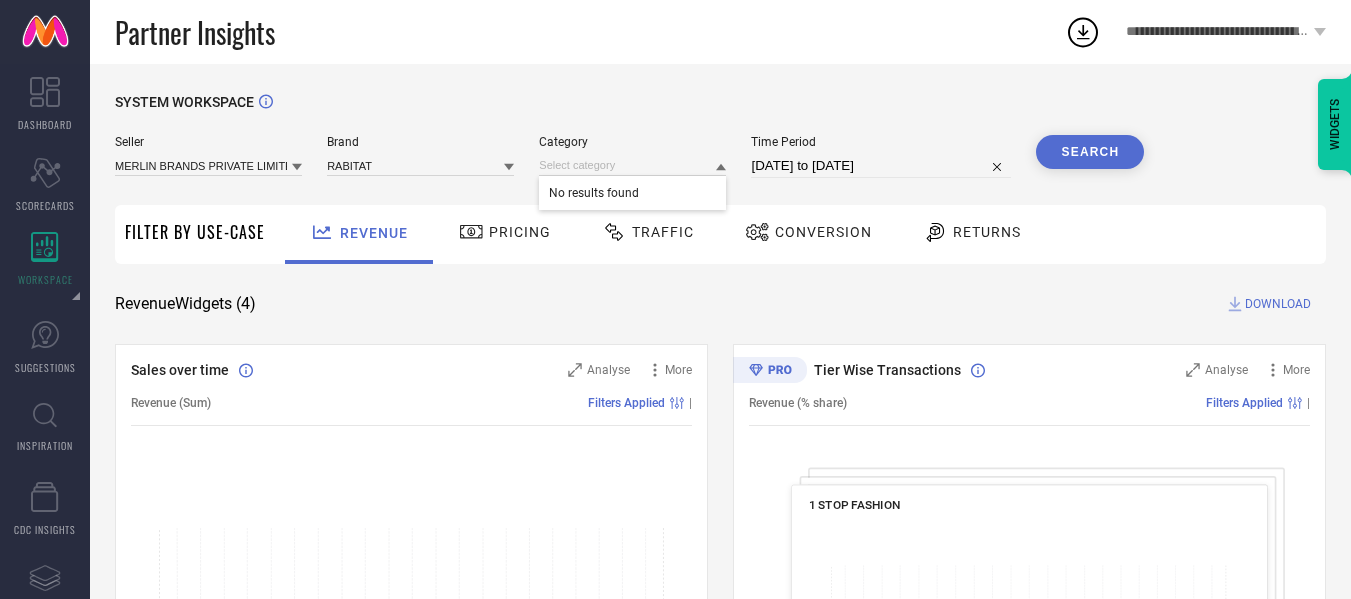 click 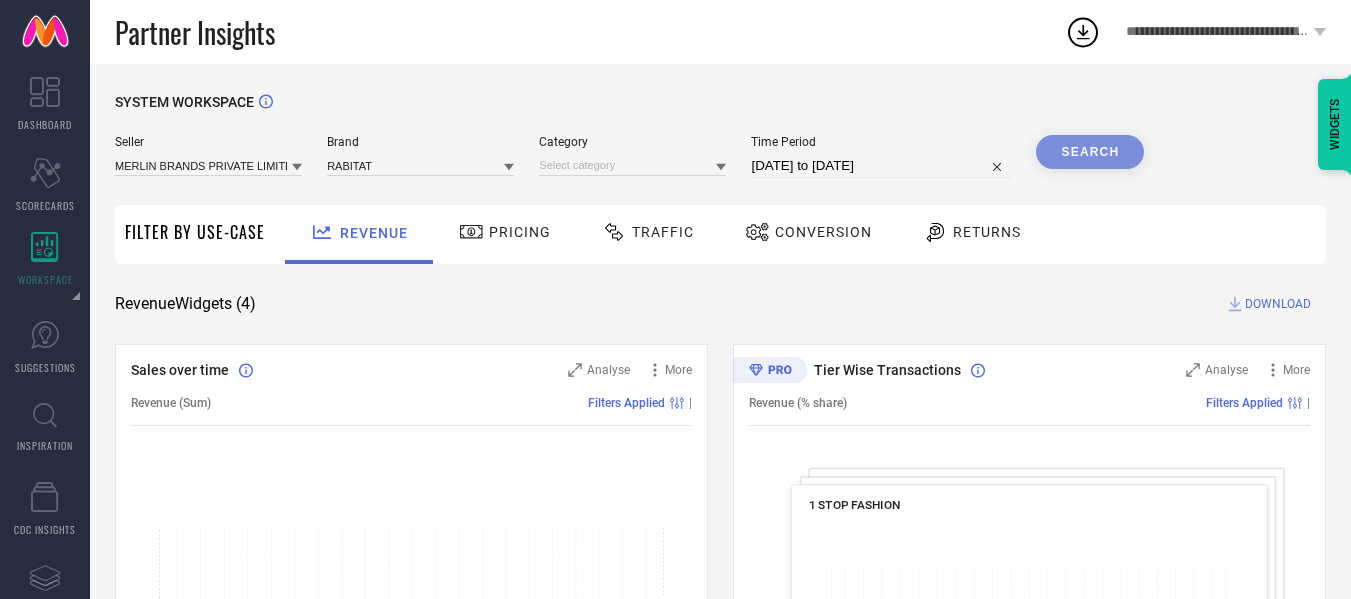 select on "6" 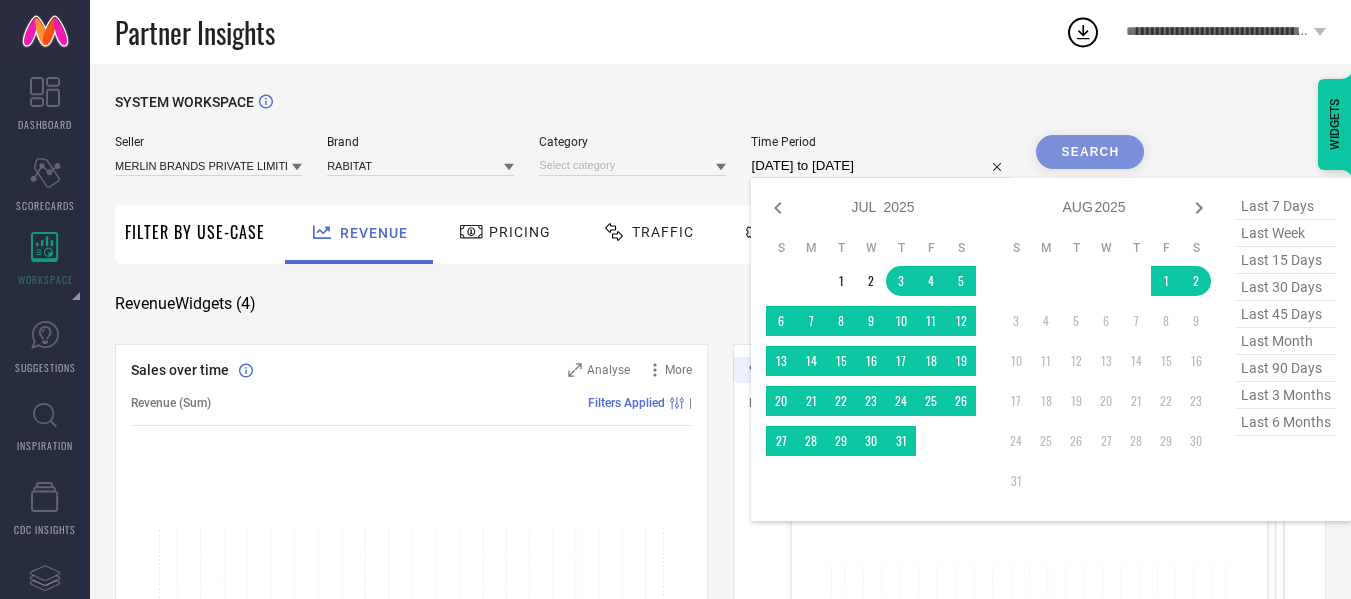 click on "03-07-2025 to 02-08-2025" at bounding box center (881, 166) 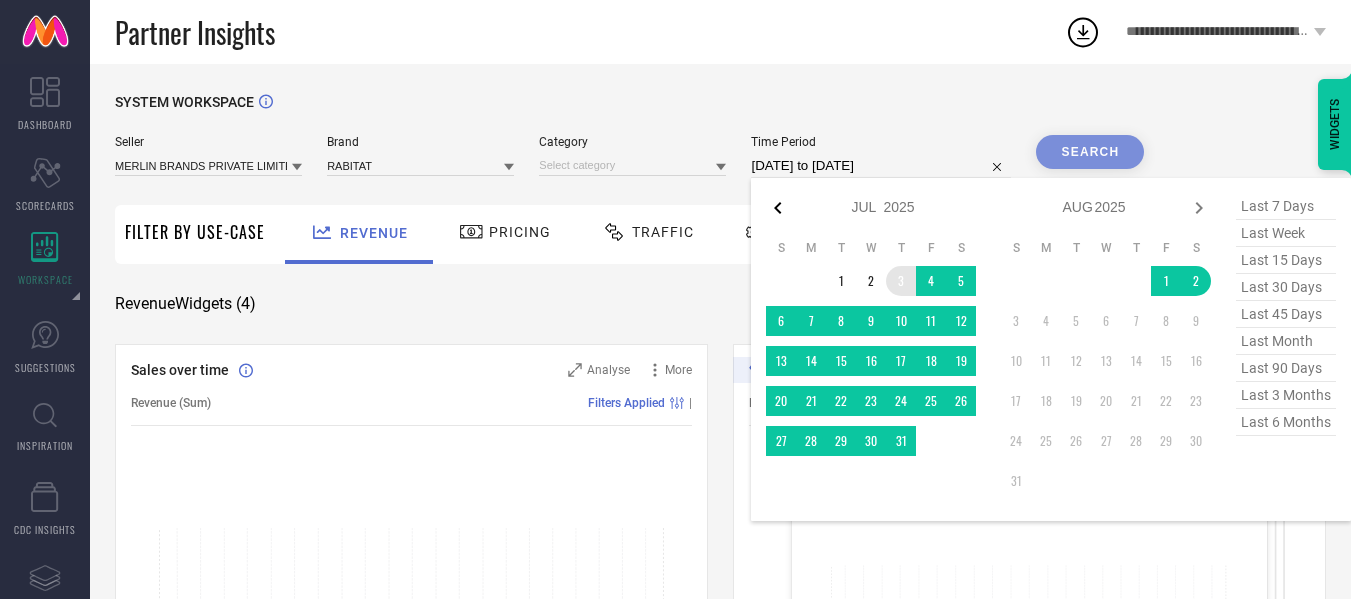 click 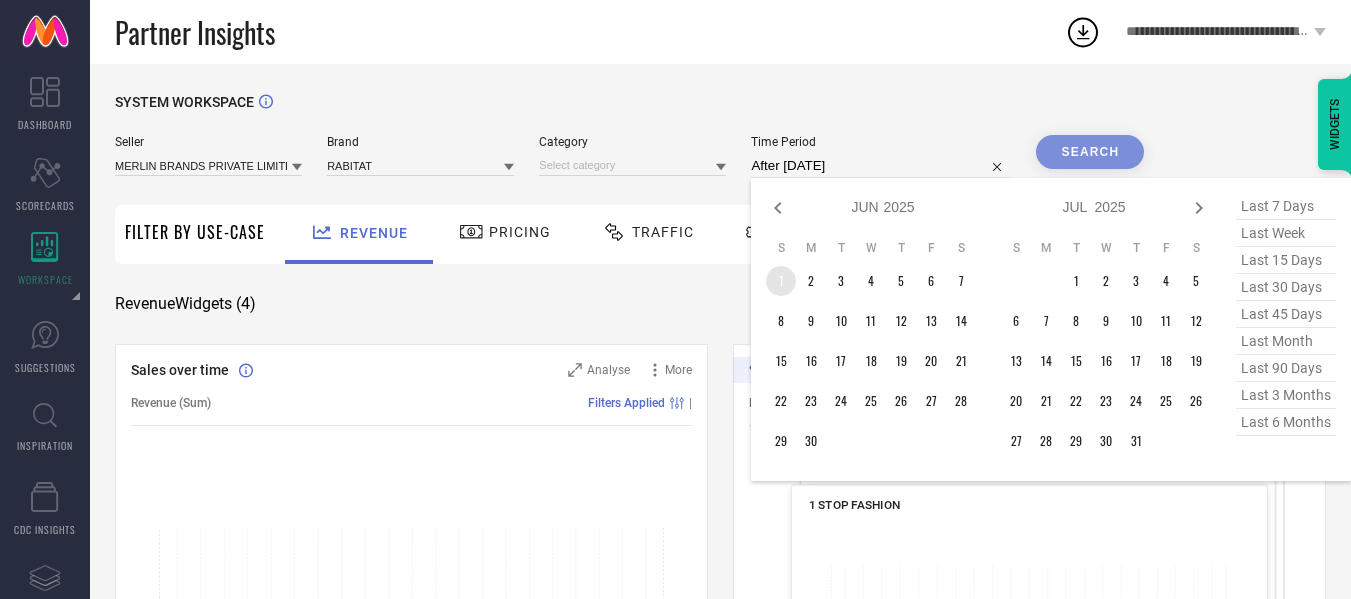click on "1" at bounding box center [781, 281] 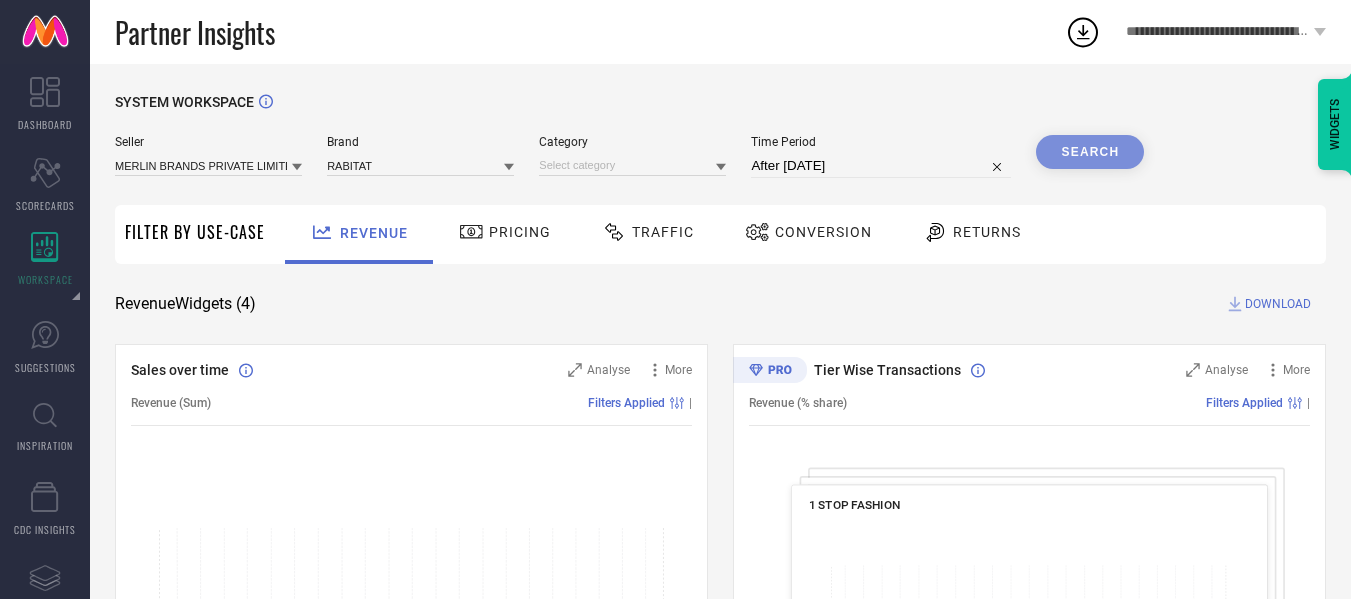 type on "01-06-2025 to 31-07-2025" 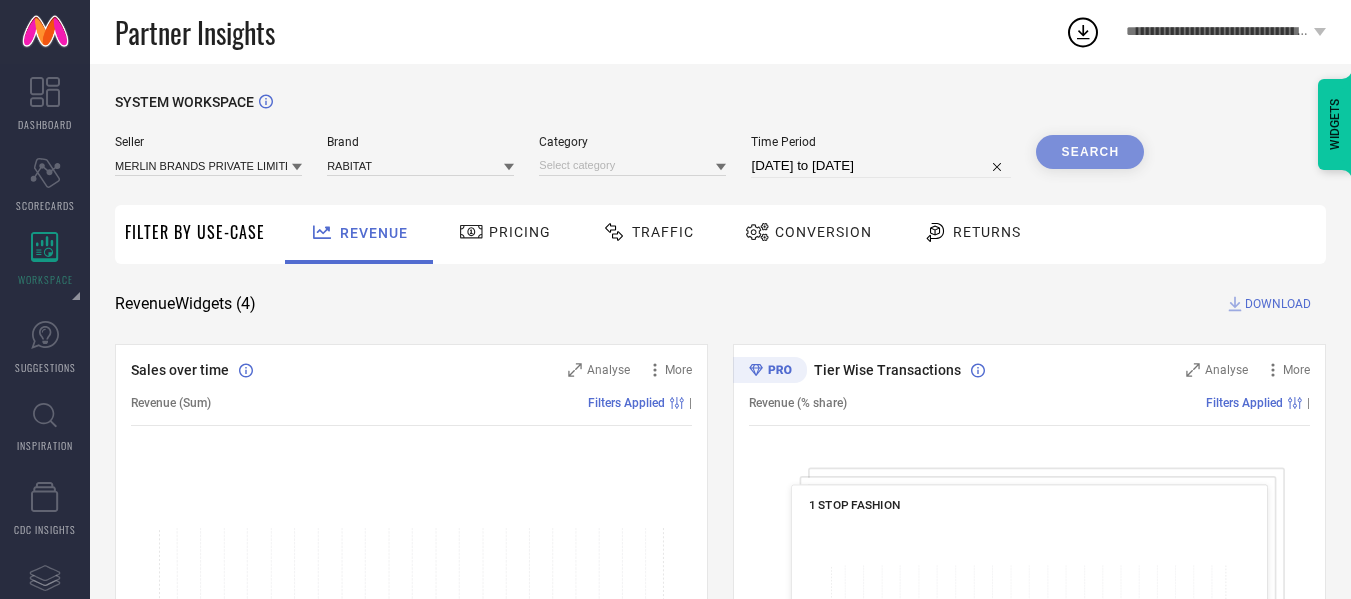 click on "01-06-2025 to 31-07-2025" at bounding box center (881, 166) 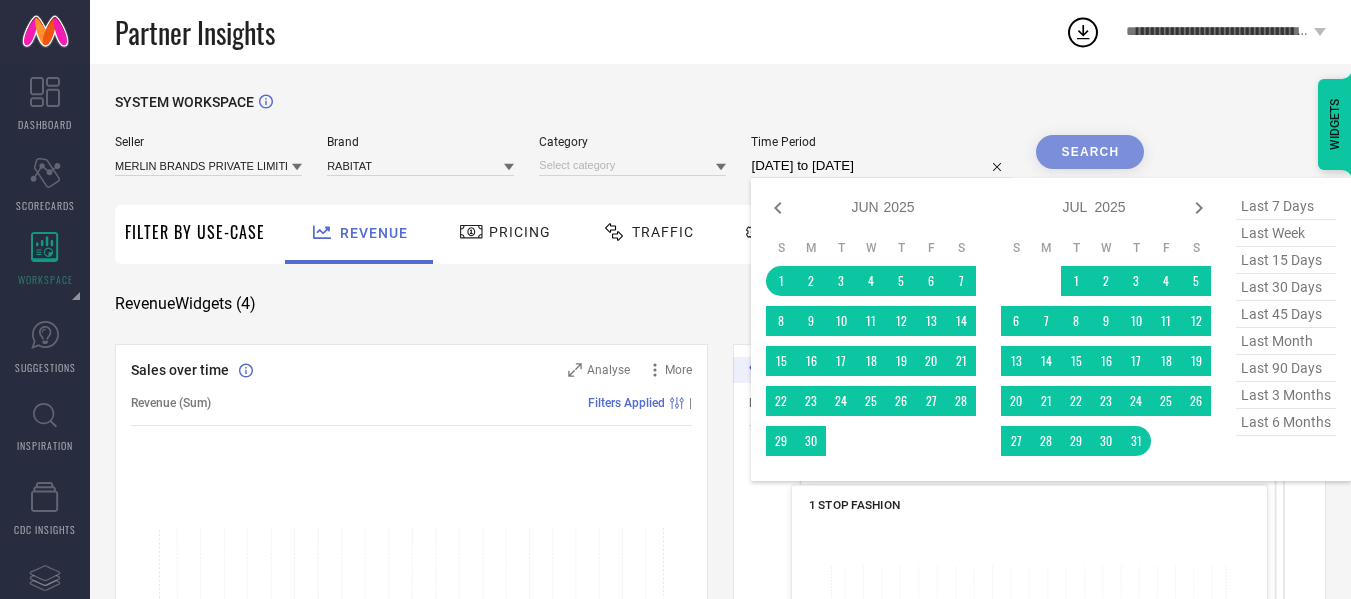 click on "last 90 days" at bounding box center [1286, 368] 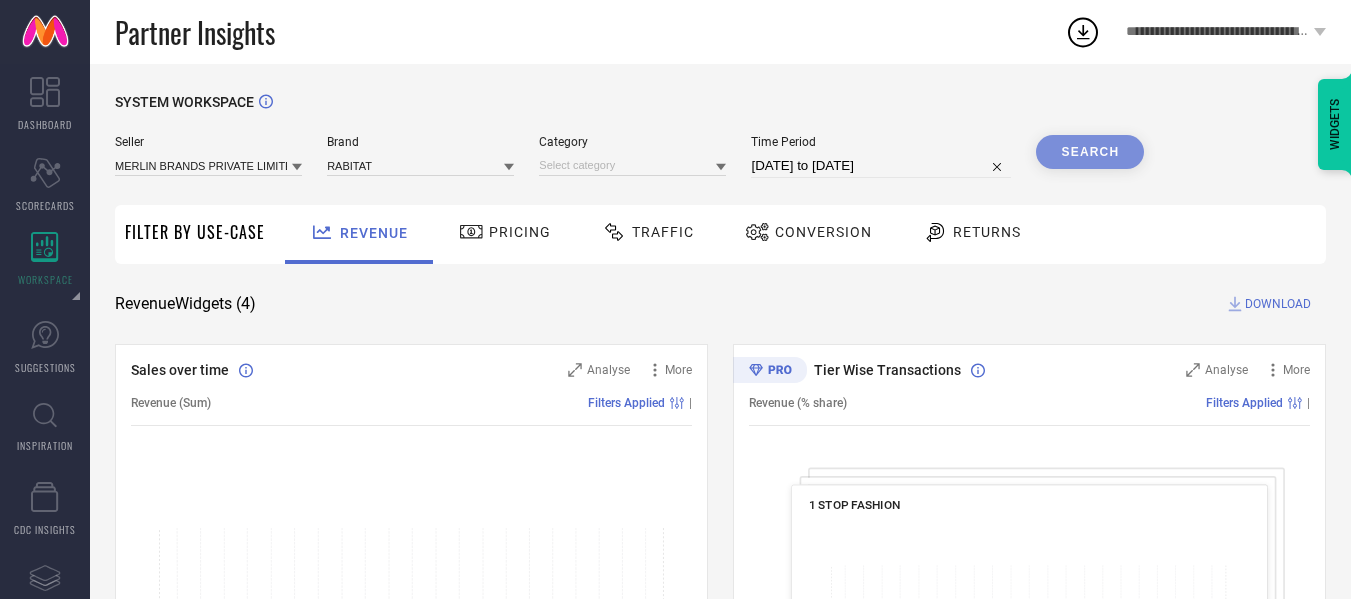 click on "Search" at bounding box center [1090, 152] 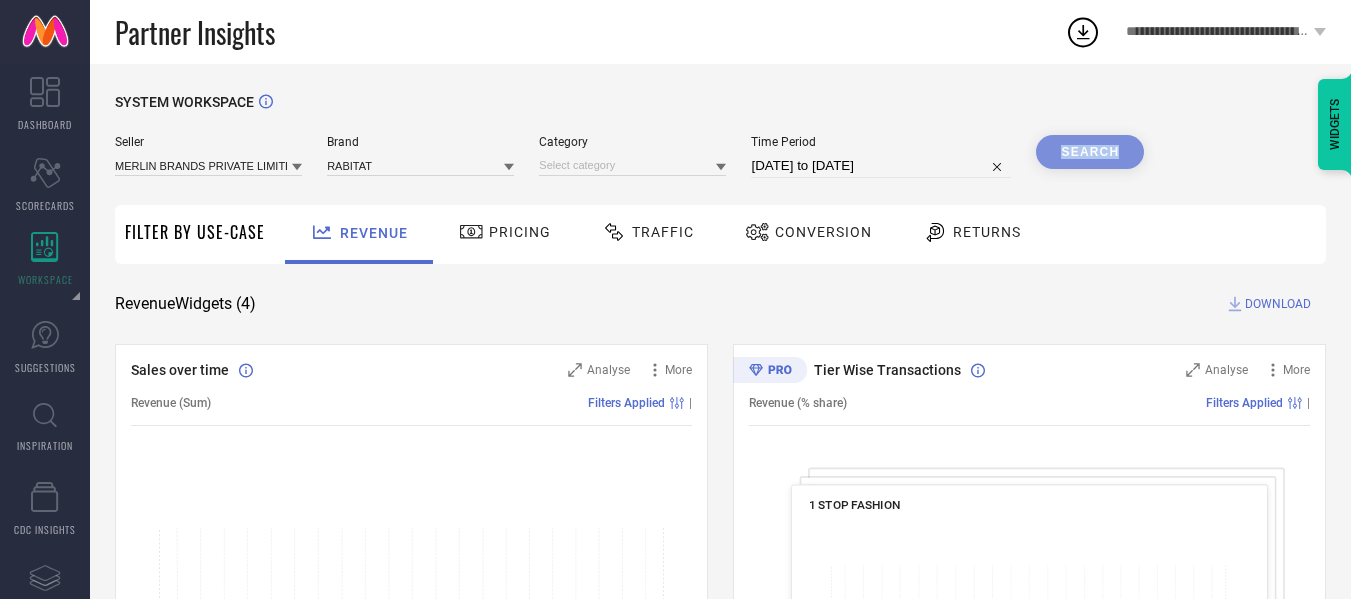 click on "Search" at bounding box center (1090, 152) 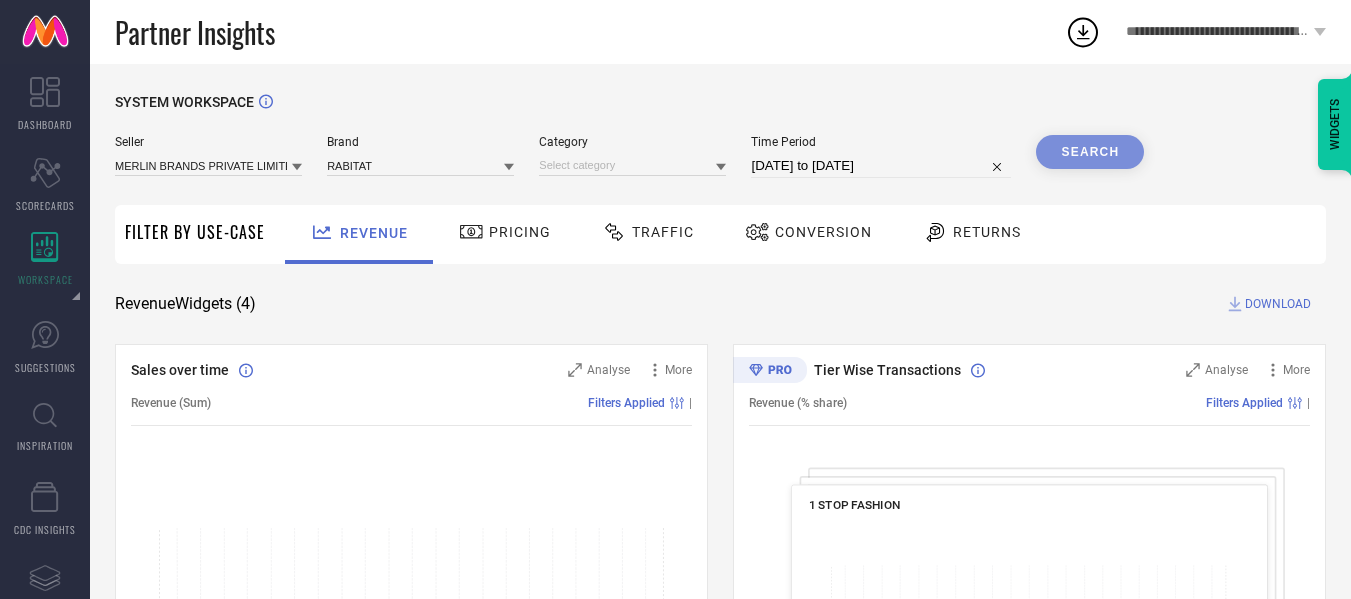 click on "Search" at bounding box center [1090, 152] 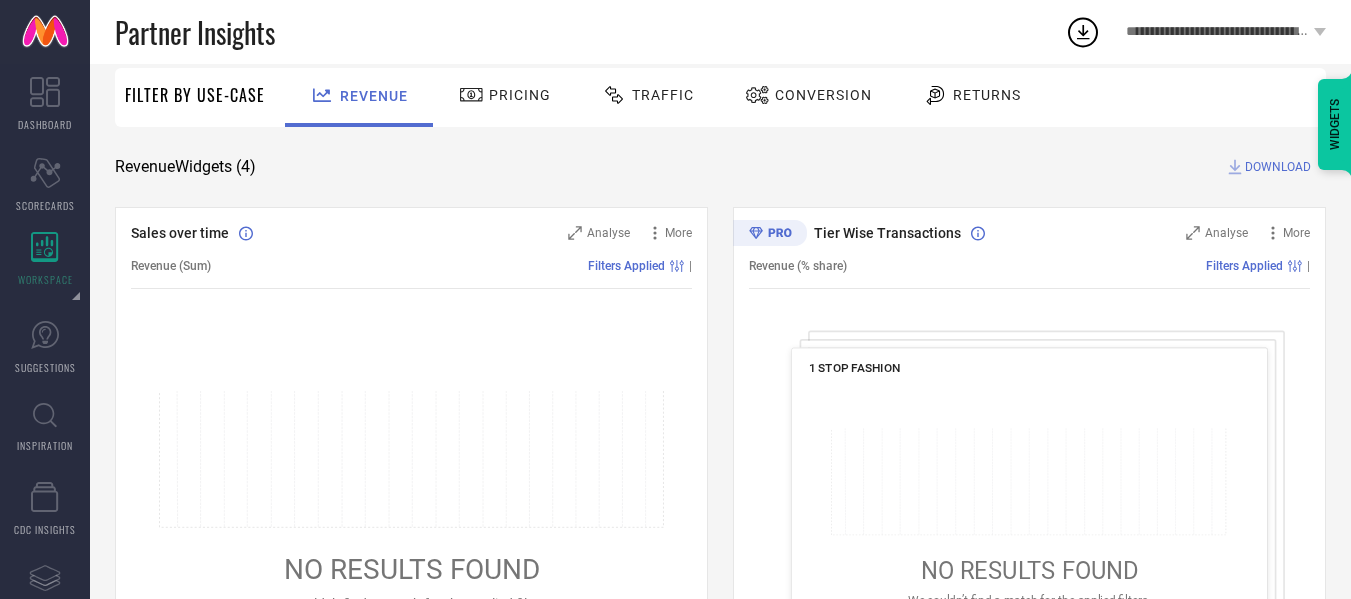 scroll, scrollTop: 0, scrollLeft: 0, axis: both 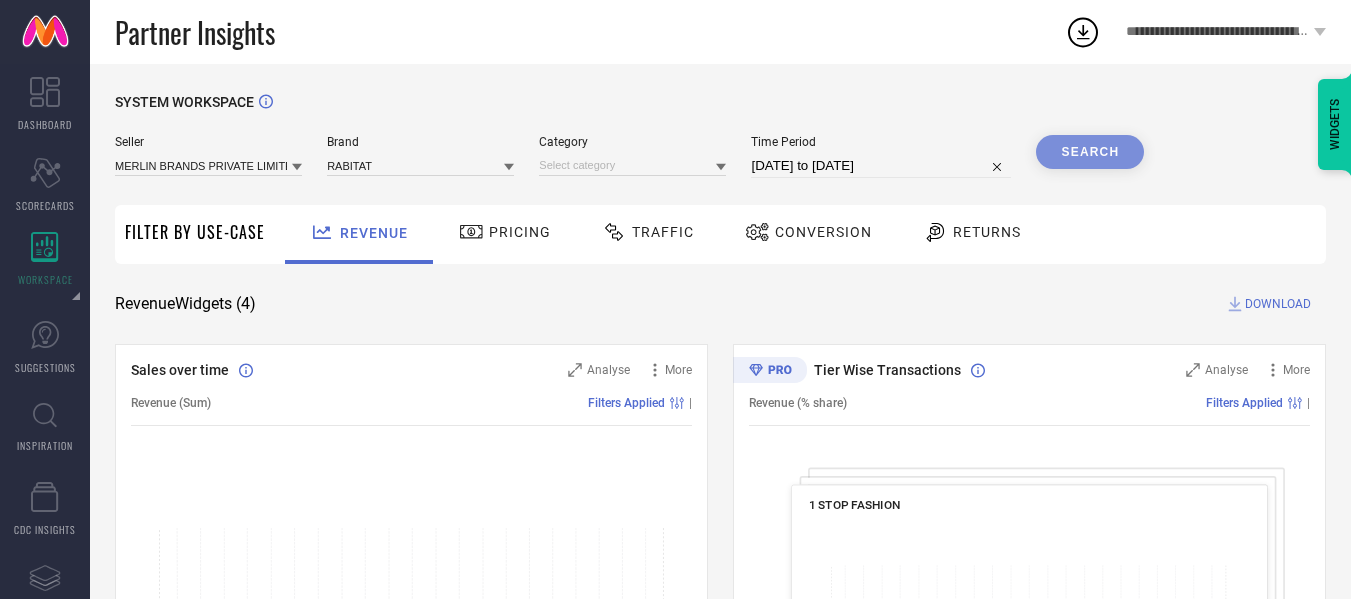 click on "Search" at bounding box center (1090, 152) 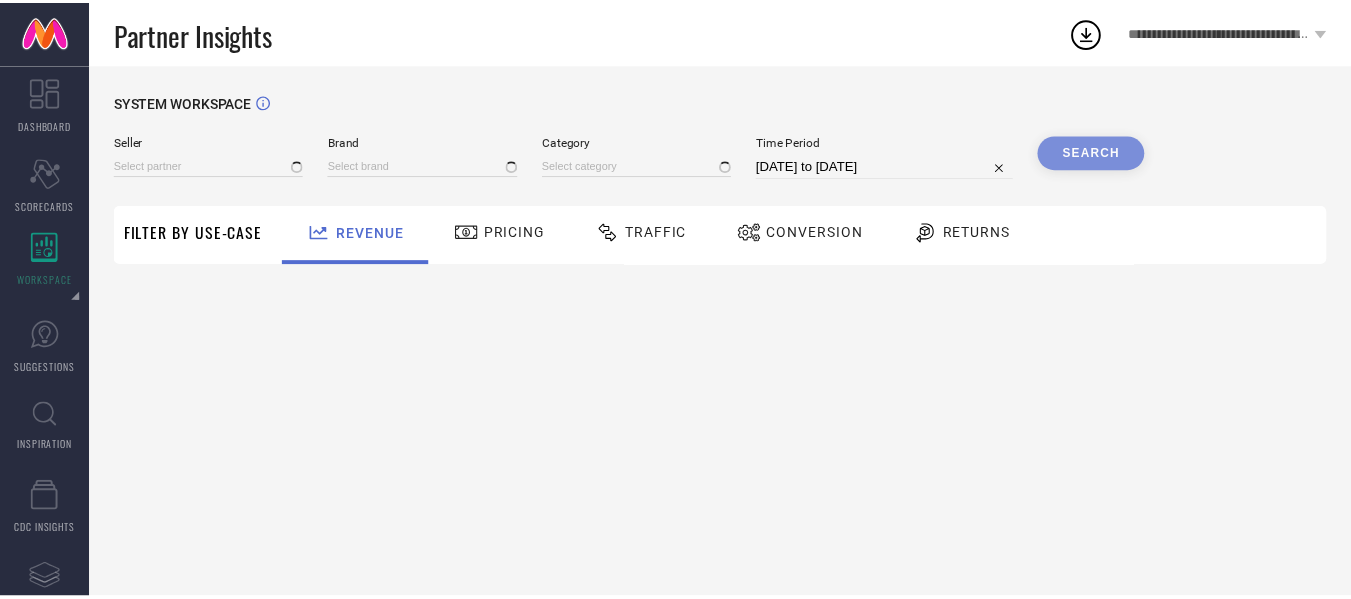 scroll, scrollTop: 0, scrollLeft: 0, axis: both 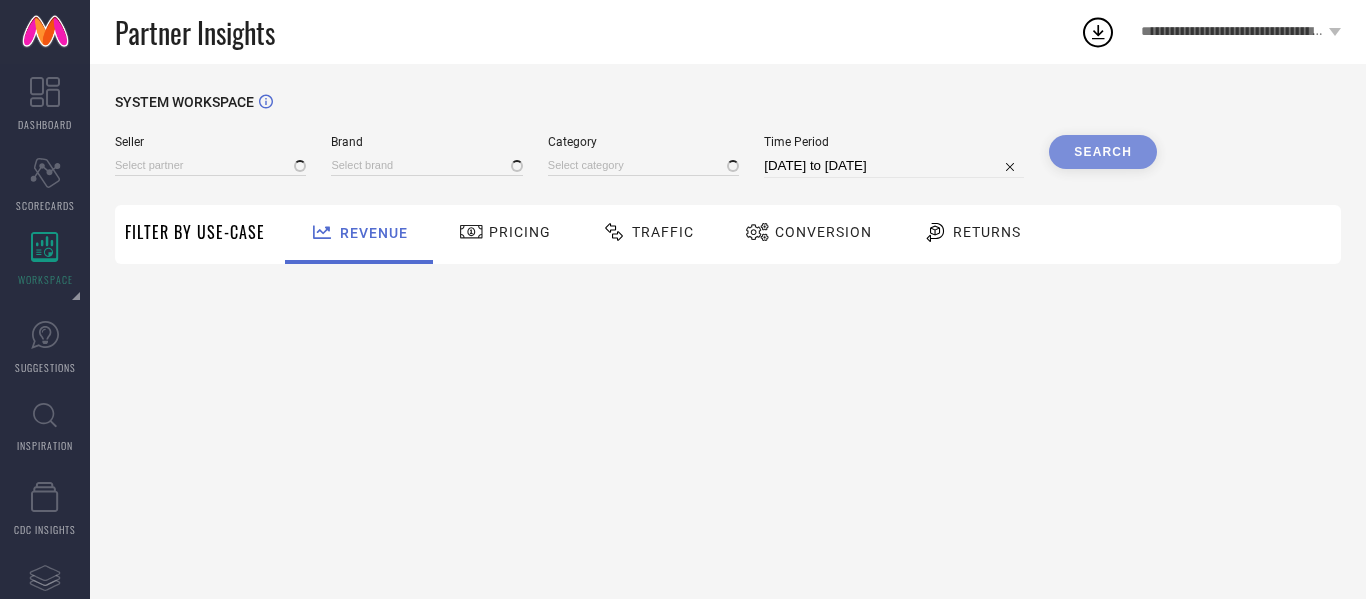 type on "All" 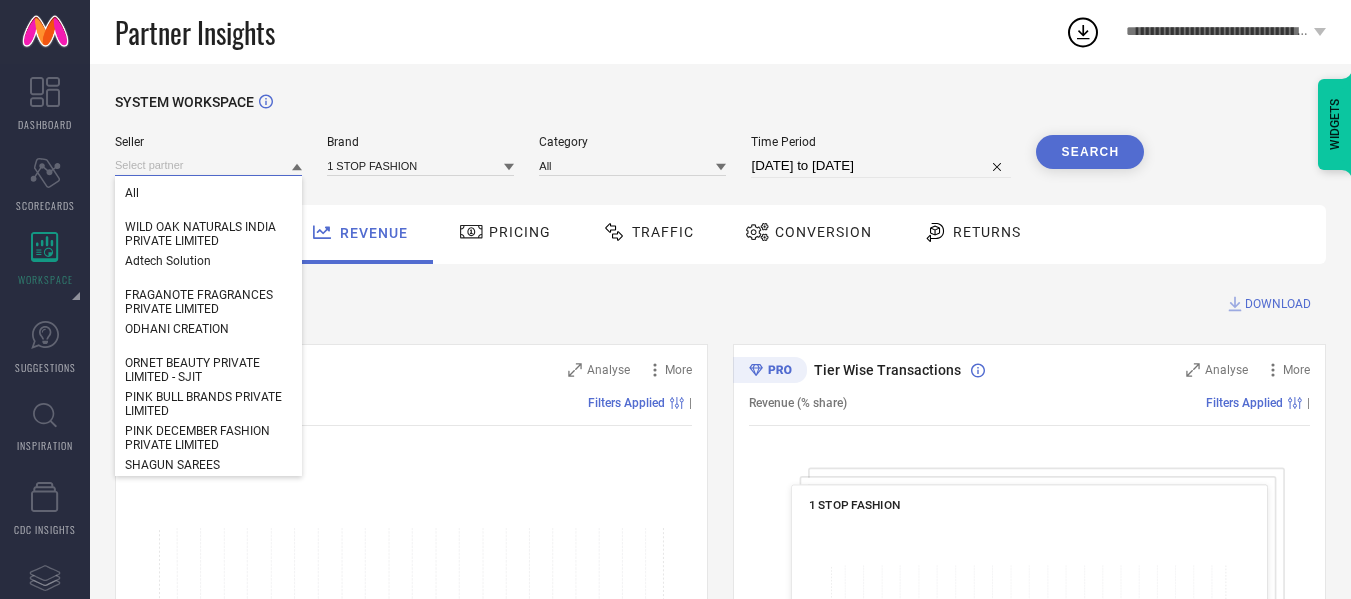 click at bounding box center (208, 165) 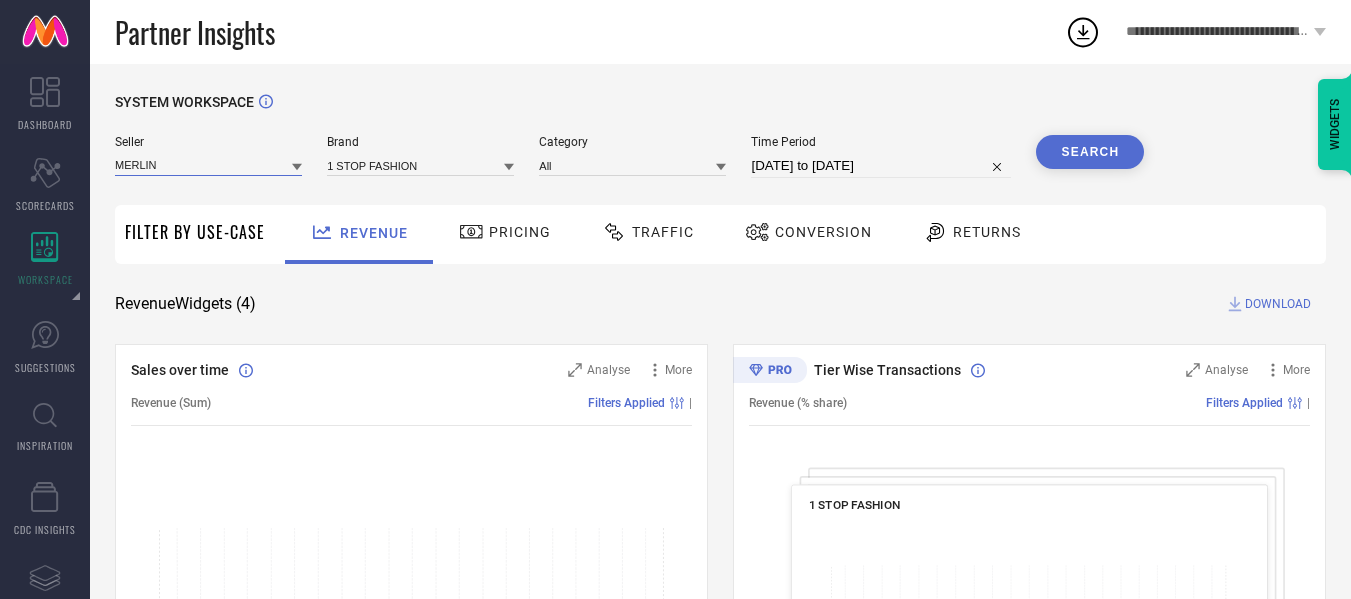 type on "MERLIN" 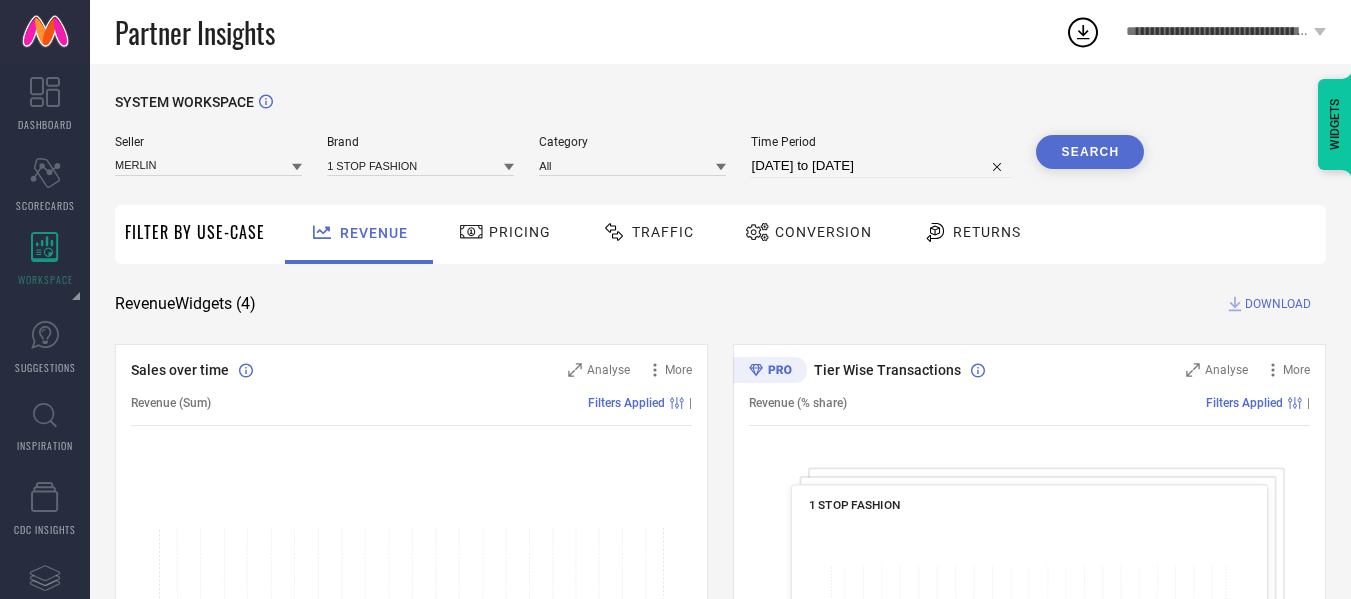 click 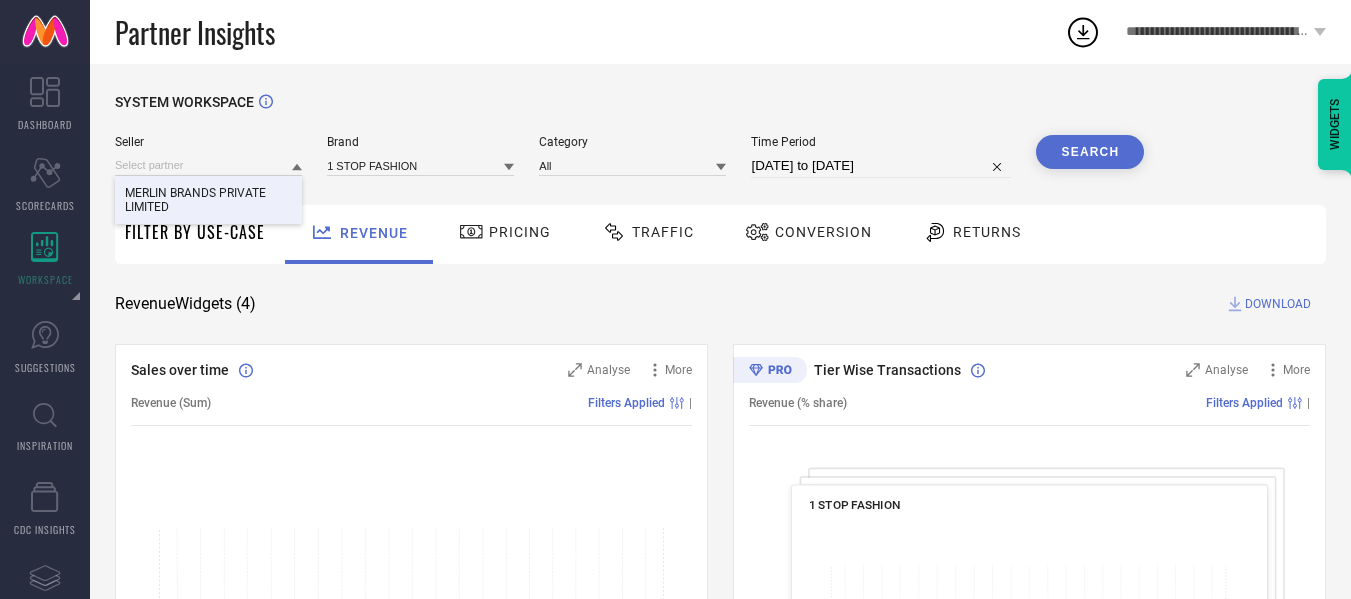 click on "MERLIN BRANDS PRIVATE LIMITED" at bounding box center [208, 200] 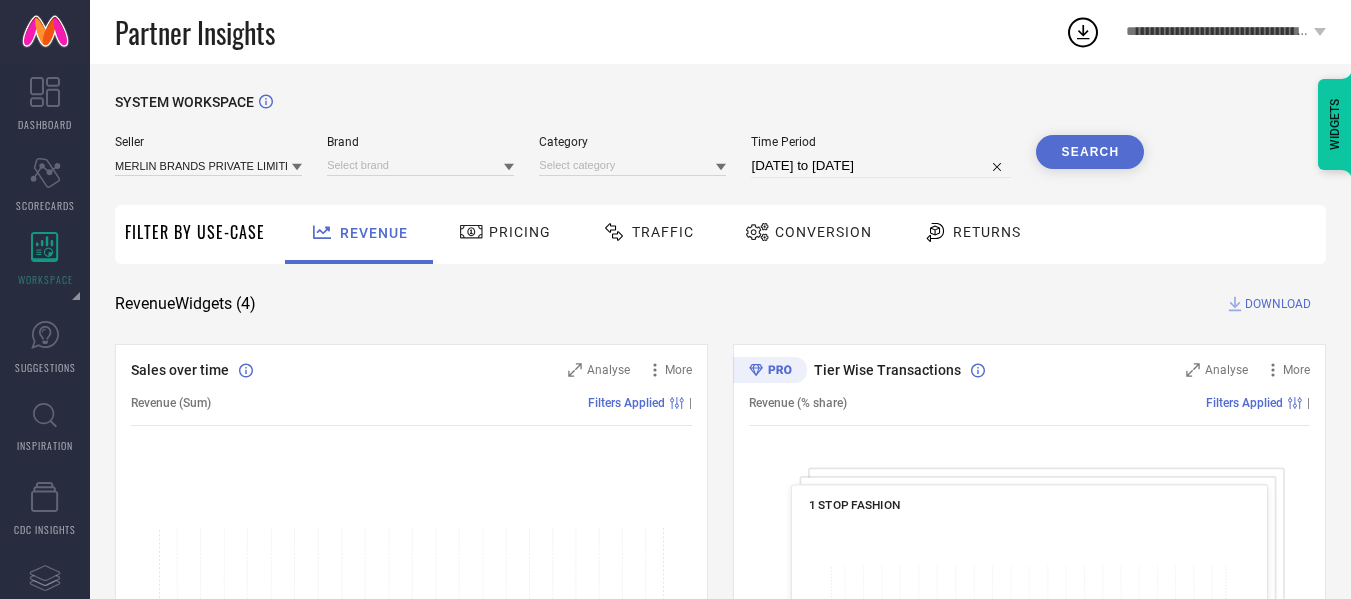 select on "6" 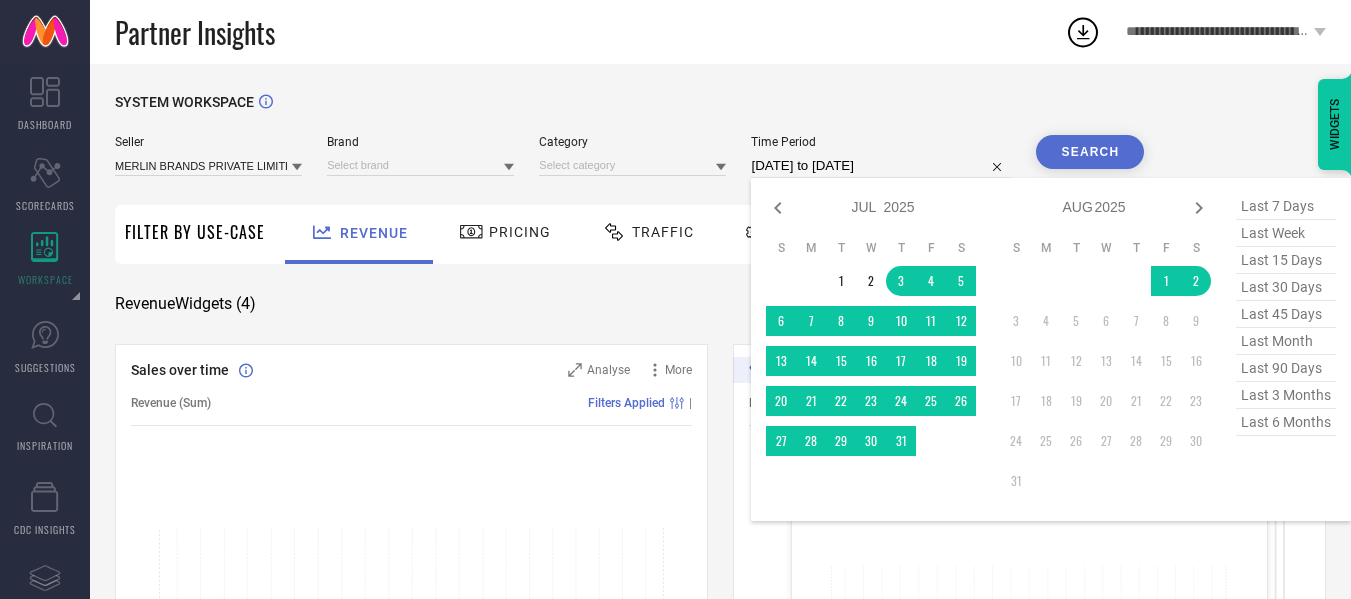 click on "03-07-2025 to 02-08-2025" at bounding box center (881, 166) 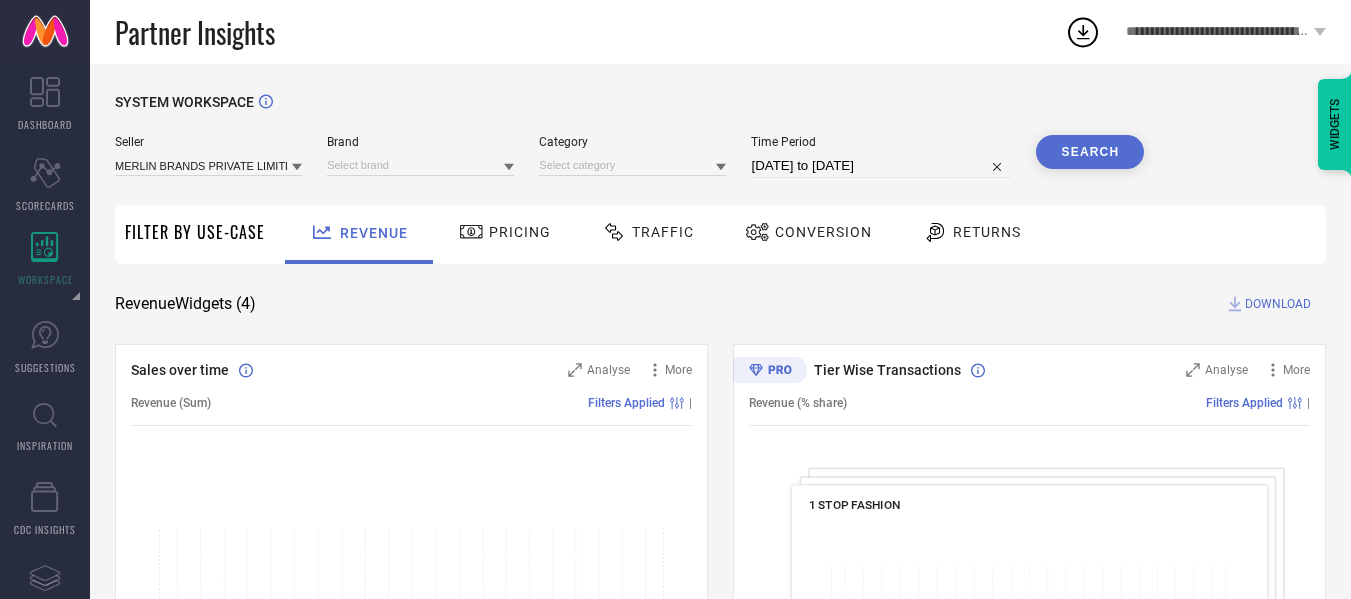 click on "Search" at bounding box center (1090, 152) 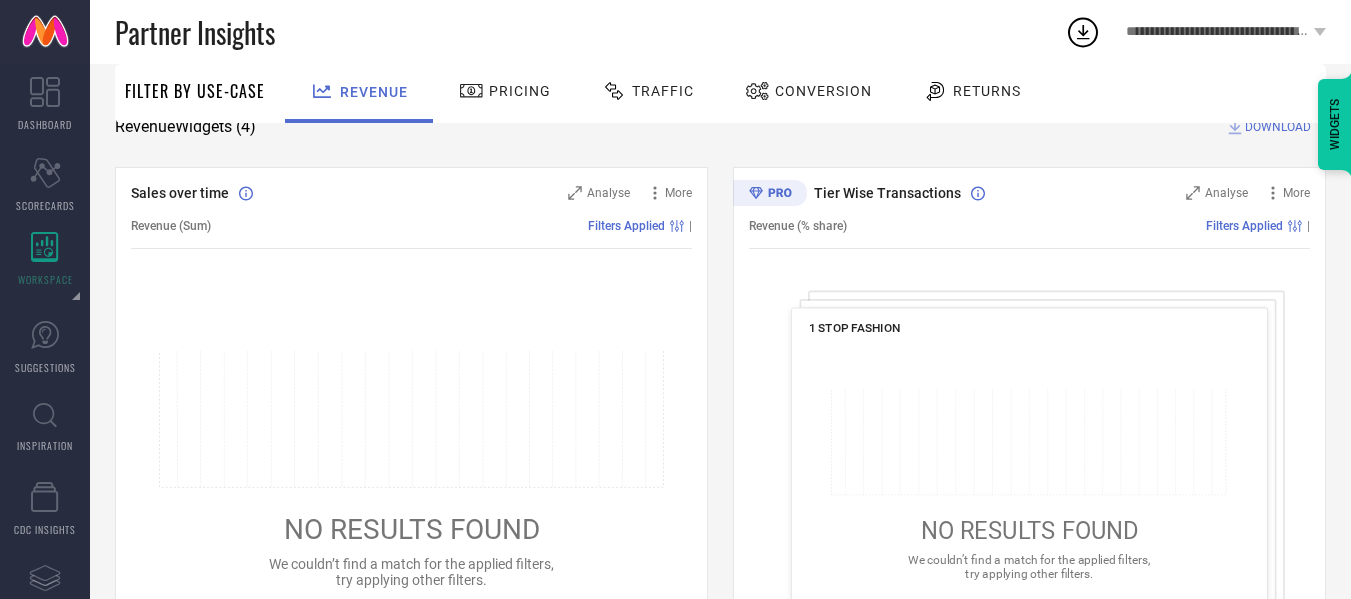 scroll, scrollTop: 0, scrollLeft: 0, axis: both 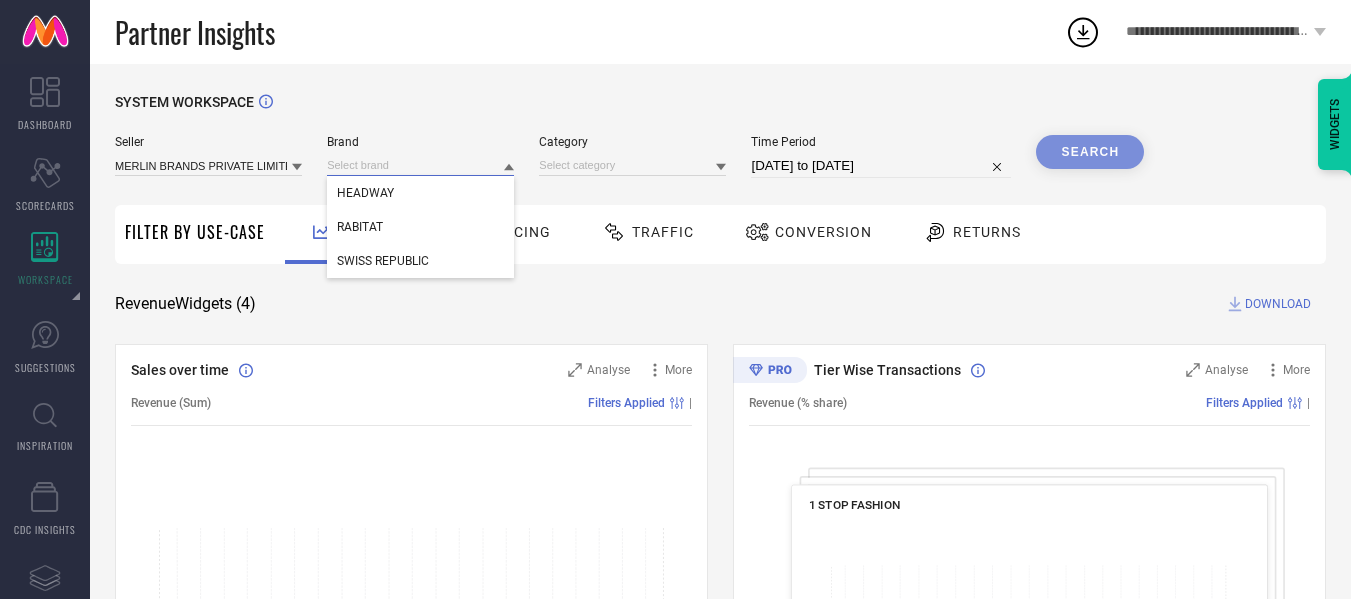 click at bounding box center [420, 165] 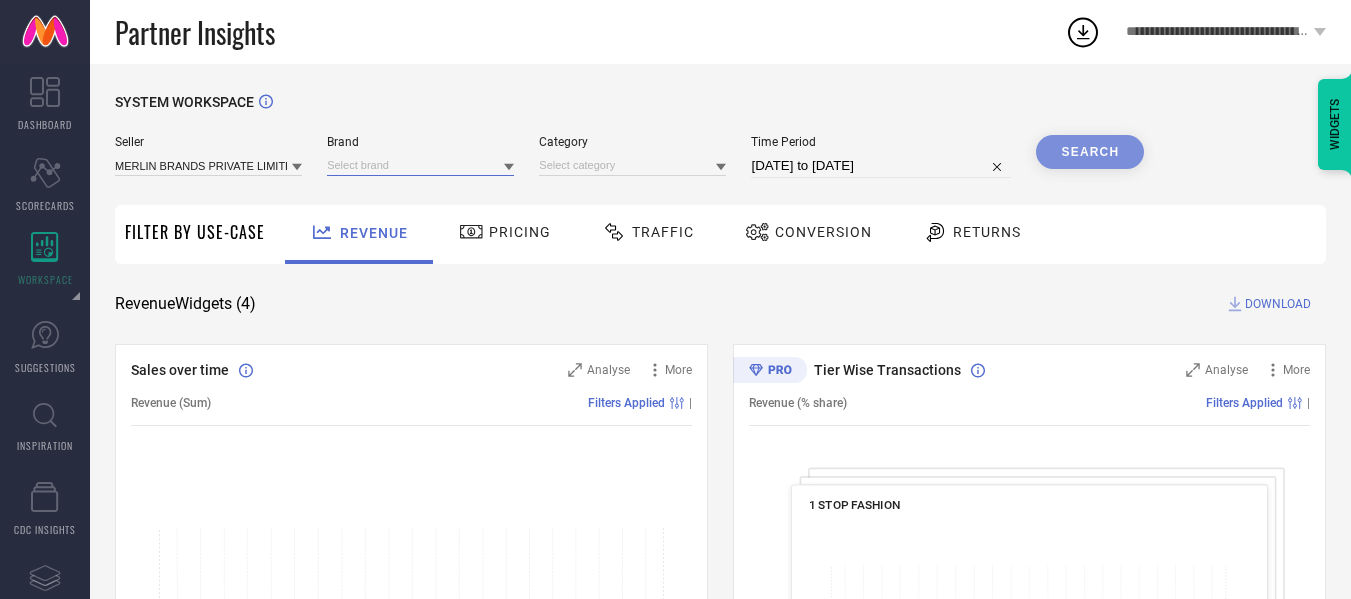 drag, startPoint x: 410, startPoint y: 170, endPoint x: 393, endPoint y: 168, distance: 17.117243 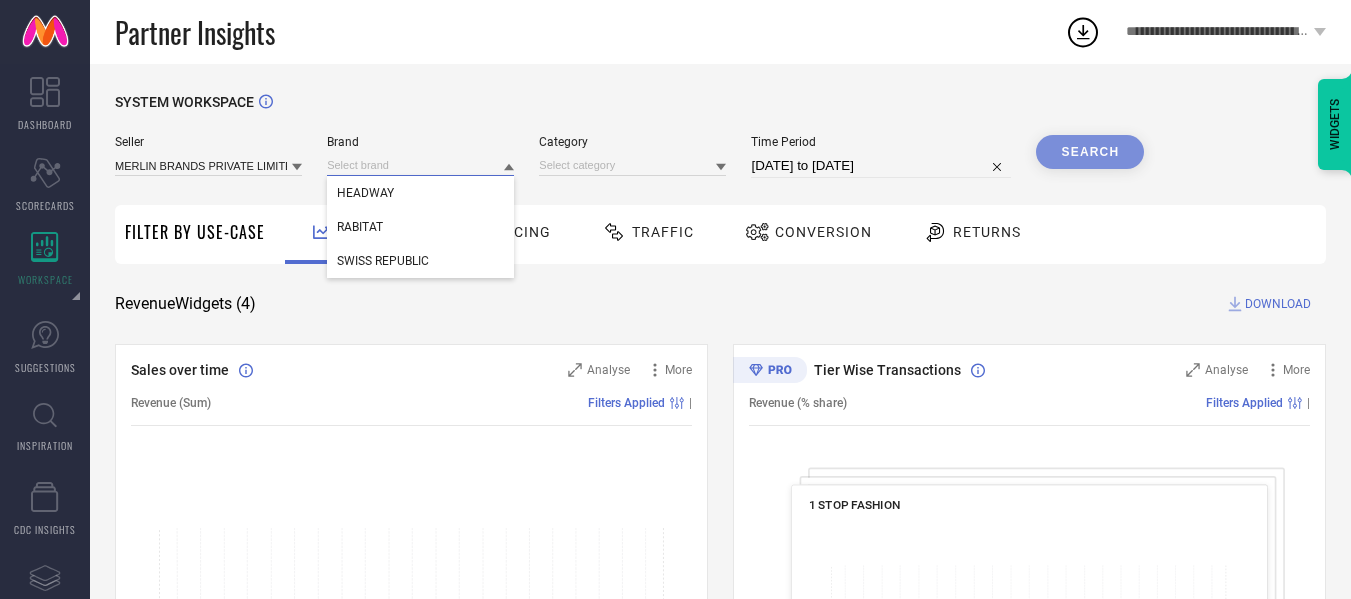 click at bounding box center (420, 165) 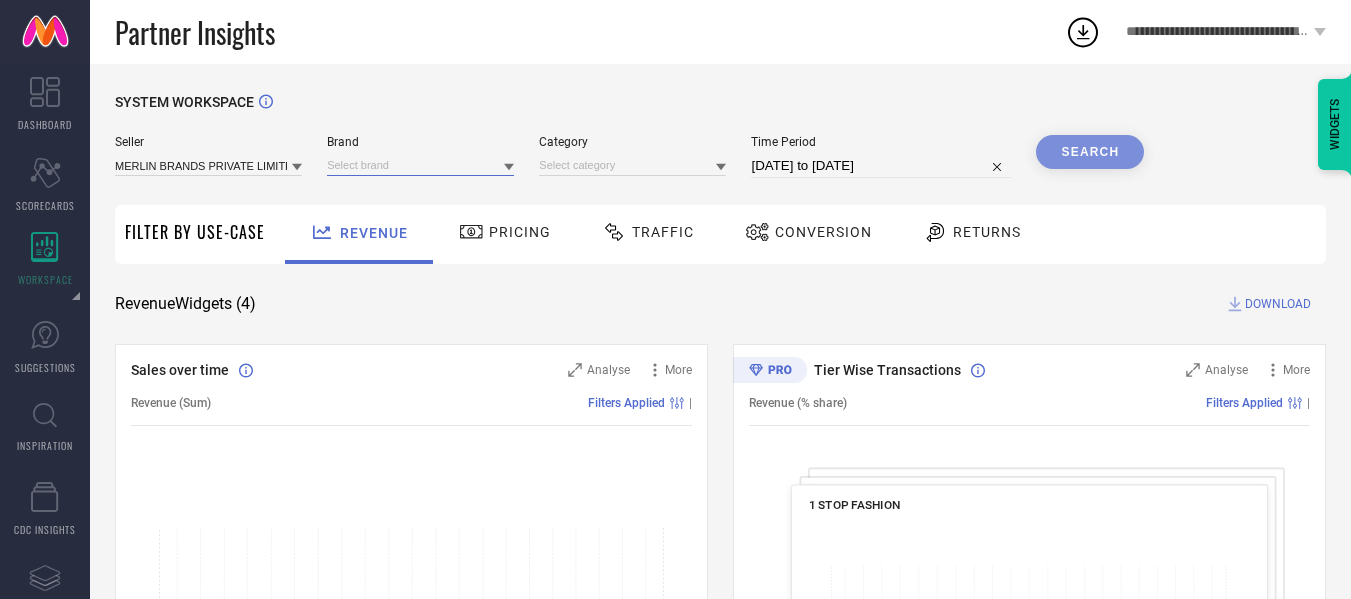 click at bounding box center (420, 165) 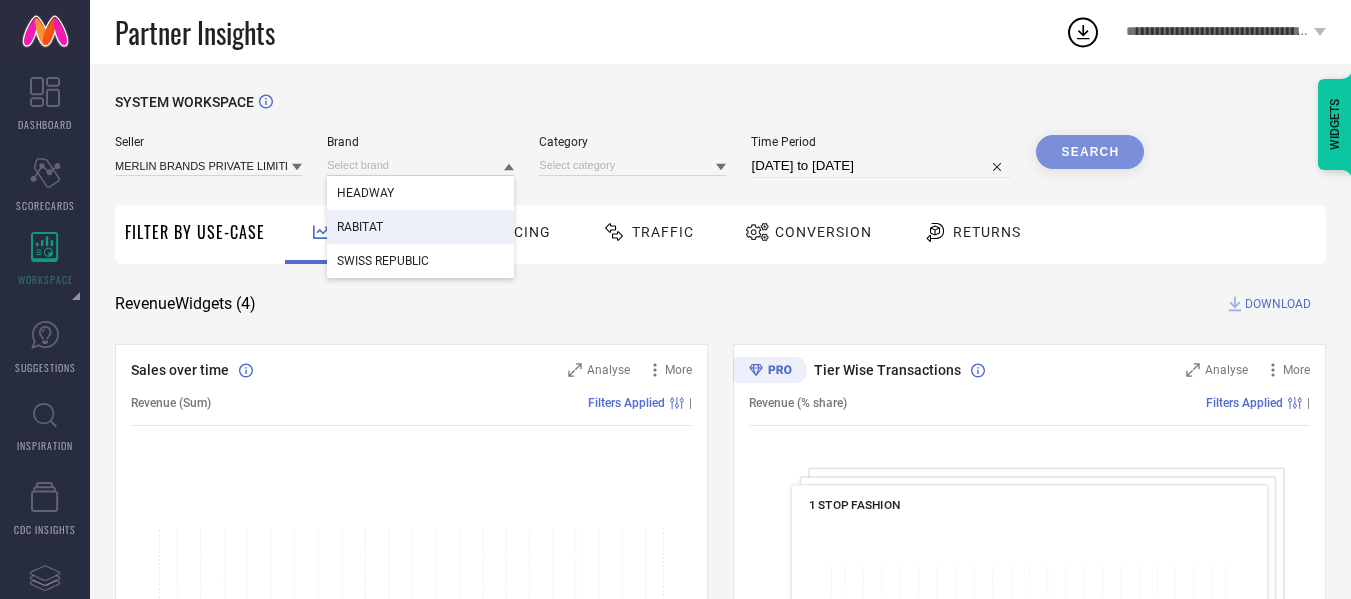 click on "RABITAT" at bounding box center (360, 227) 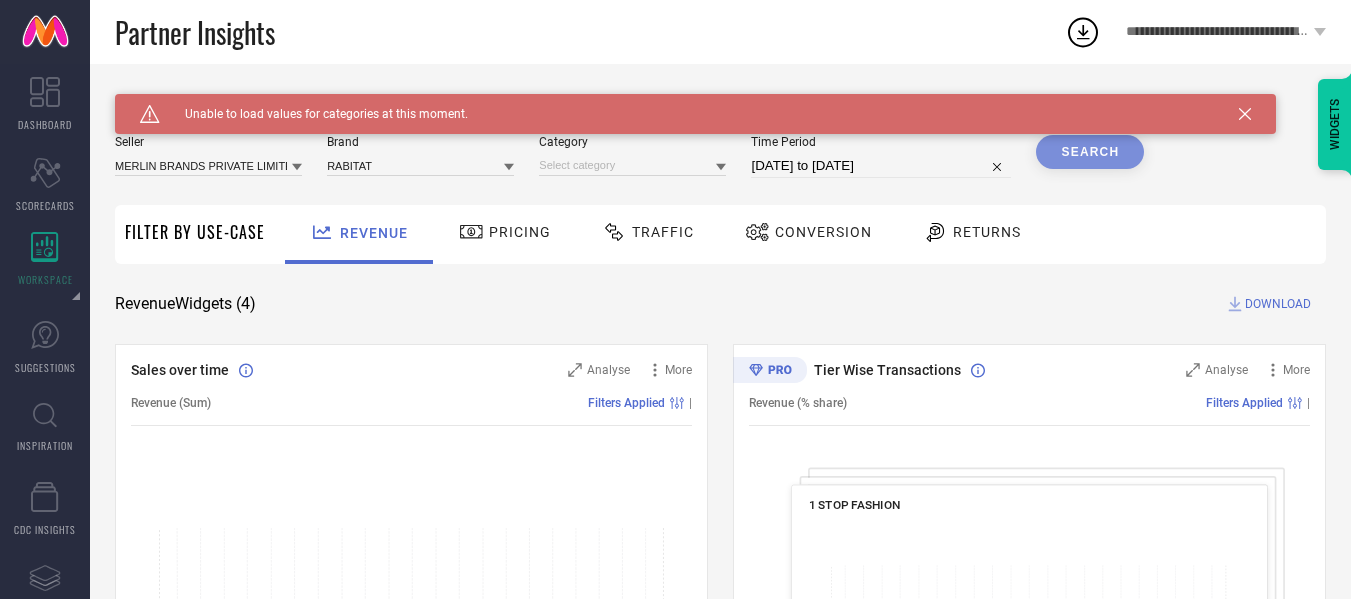 click on "Search" at bounding box center (1090, 152) 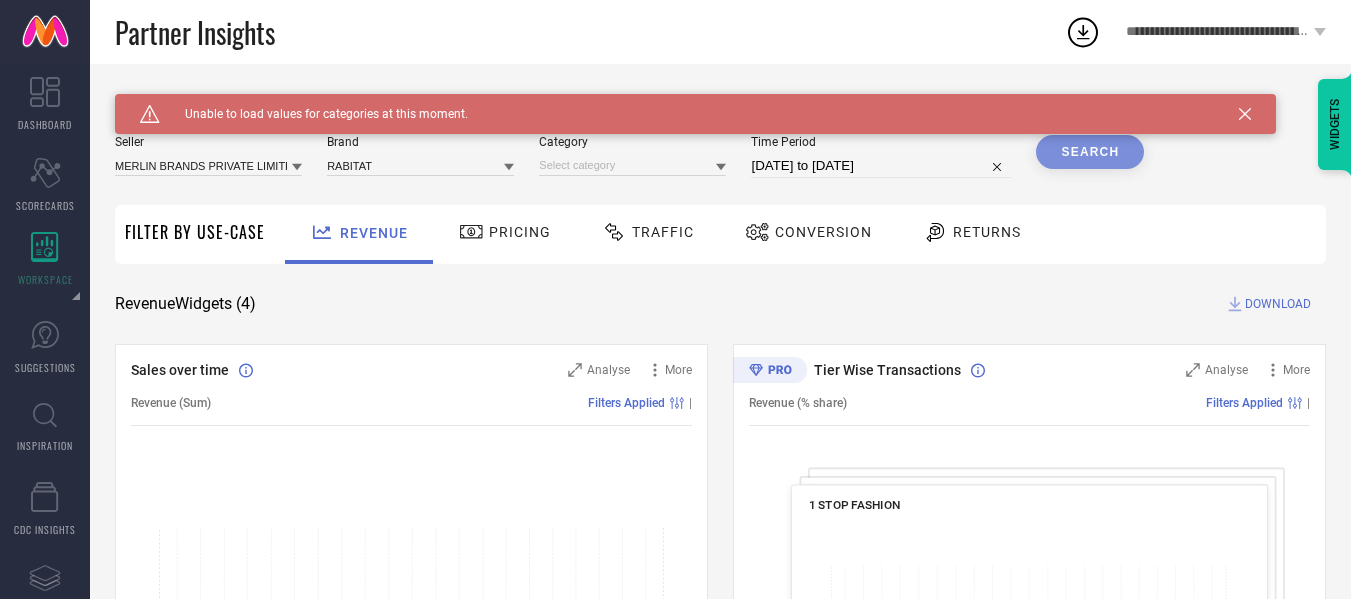 click on "Search" at bounding box center [1090, 152] 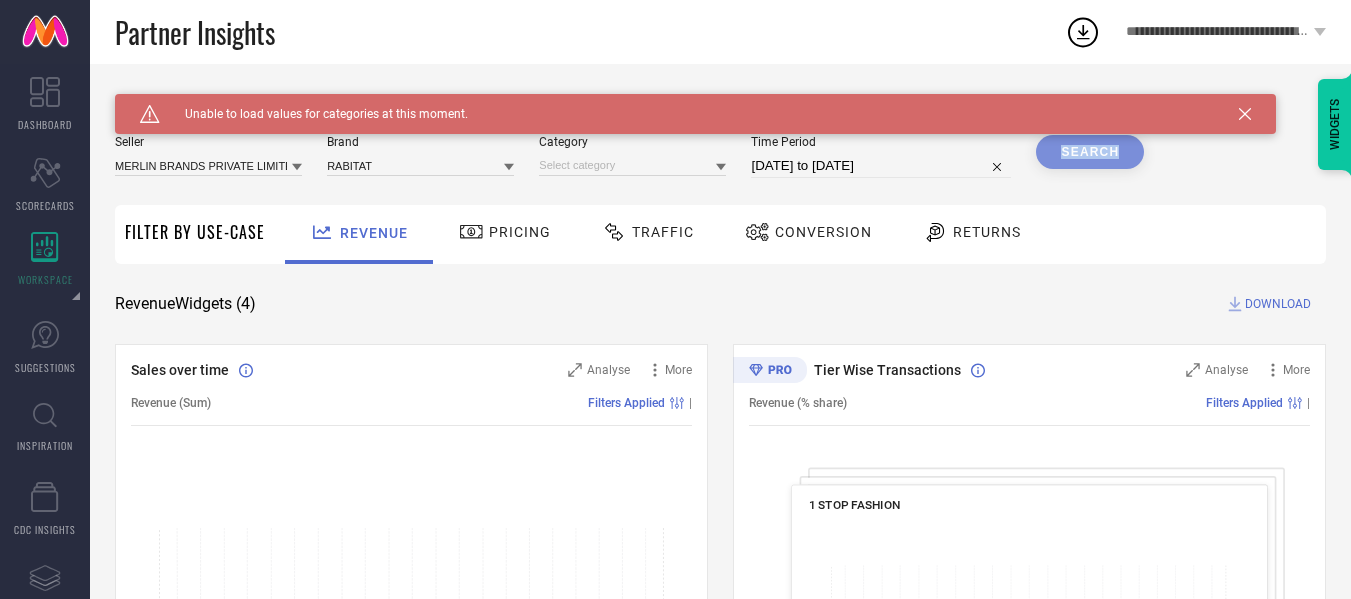 click on "Search" at bounding box center (1090, 152) 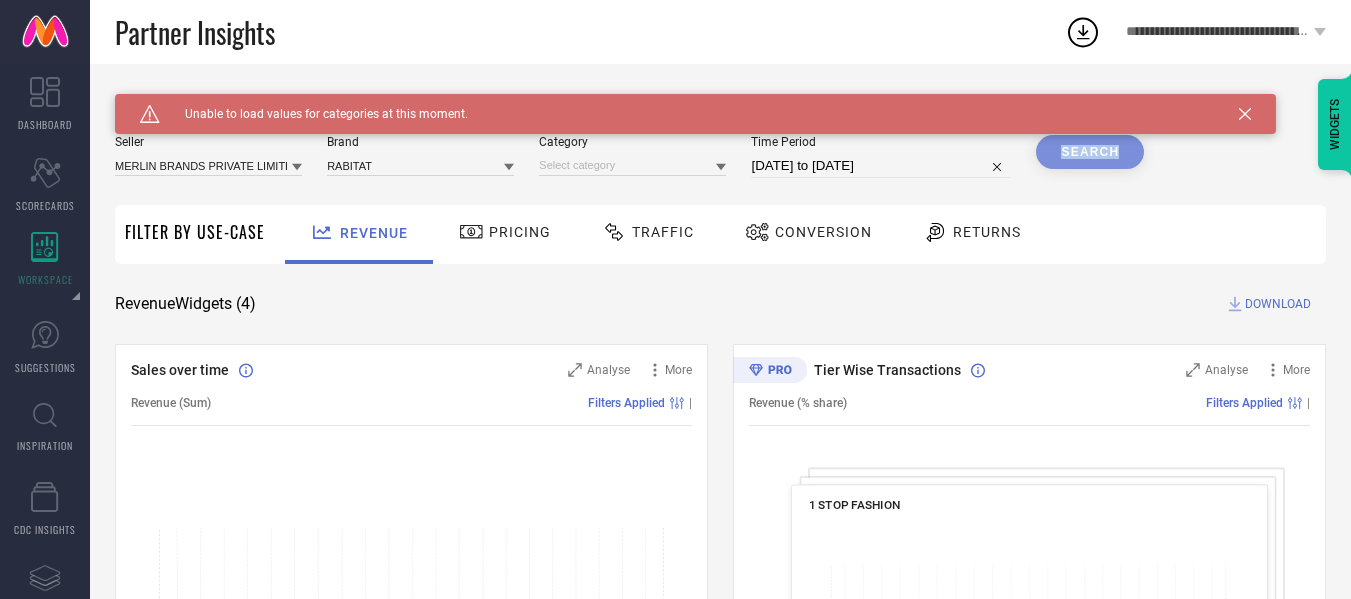 click on "Search" at bounding box center (1090, 152) 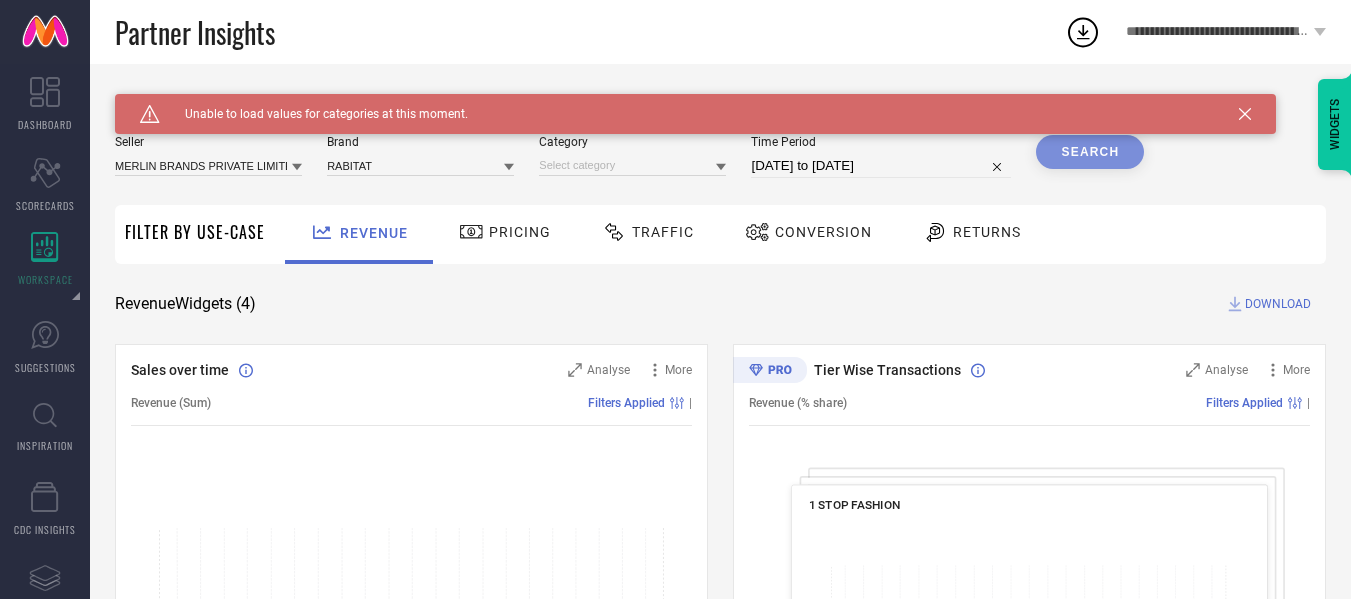 click on "Search" at bounding box center (1090, 152) 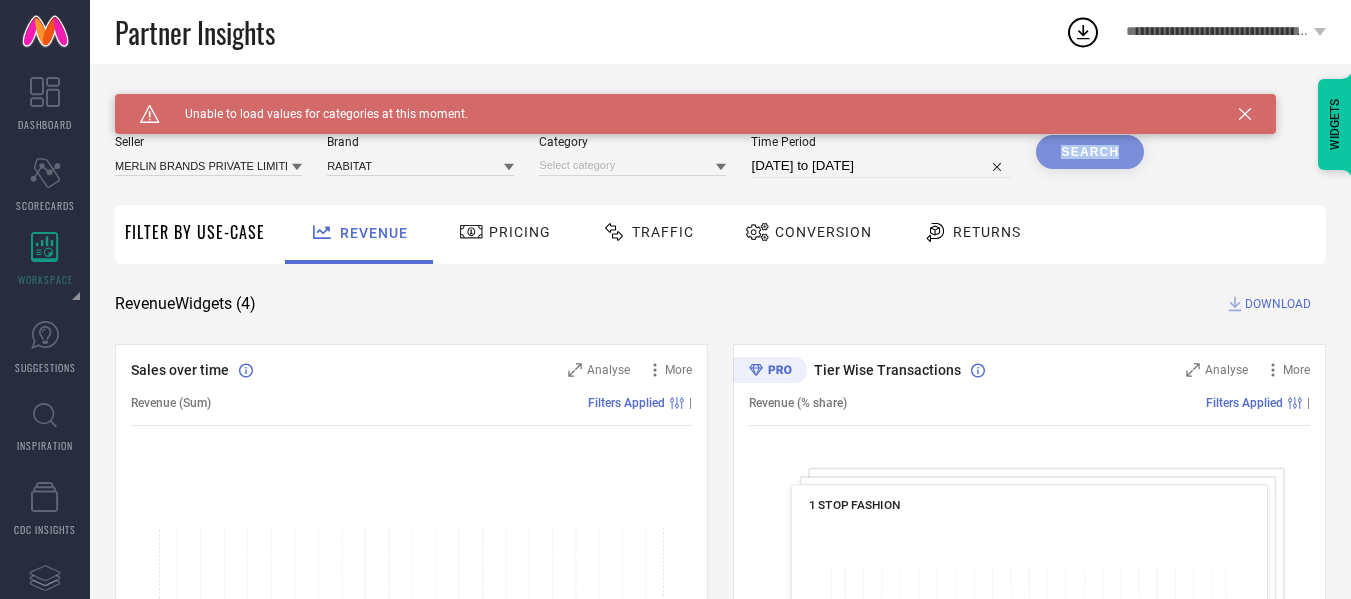 click on "Search" at bounding box center [1090, 152] 